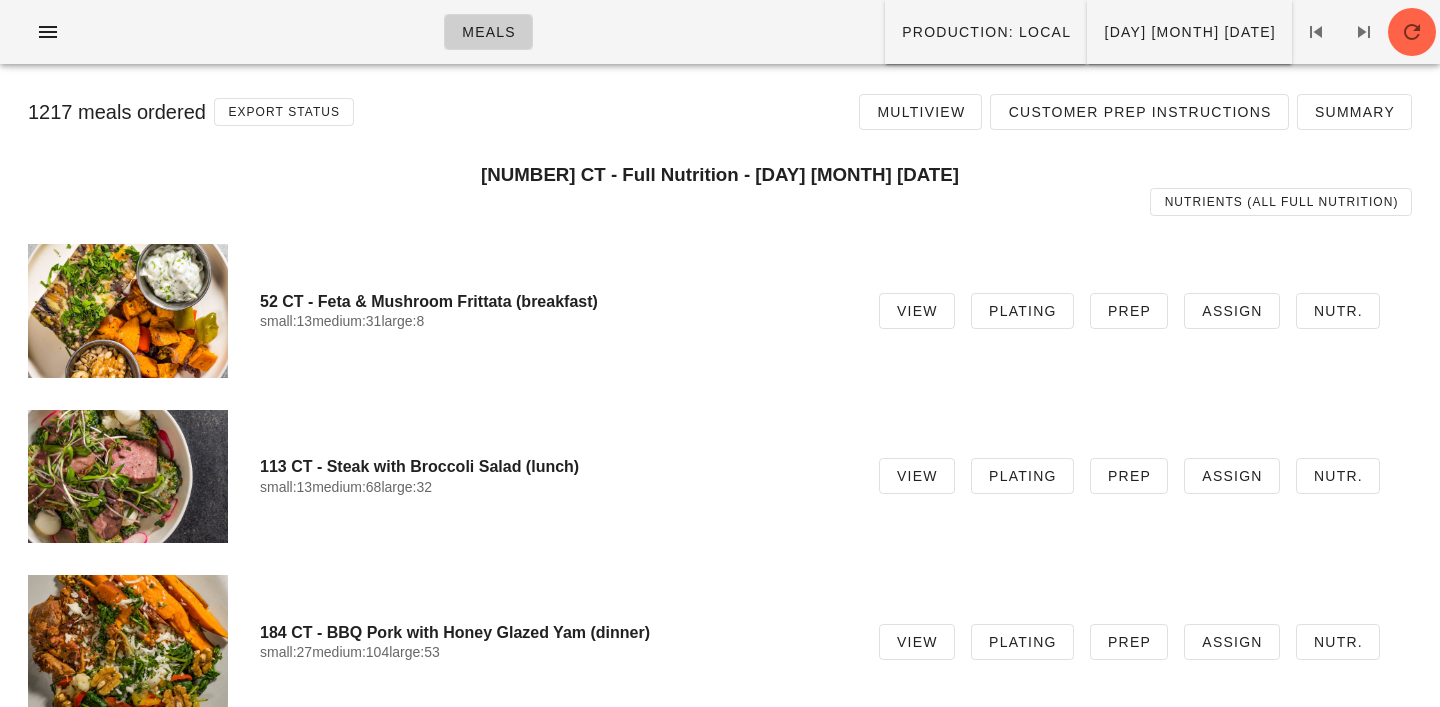 scroll, scrollTop: 0, scrollLeft: 0, axis: both 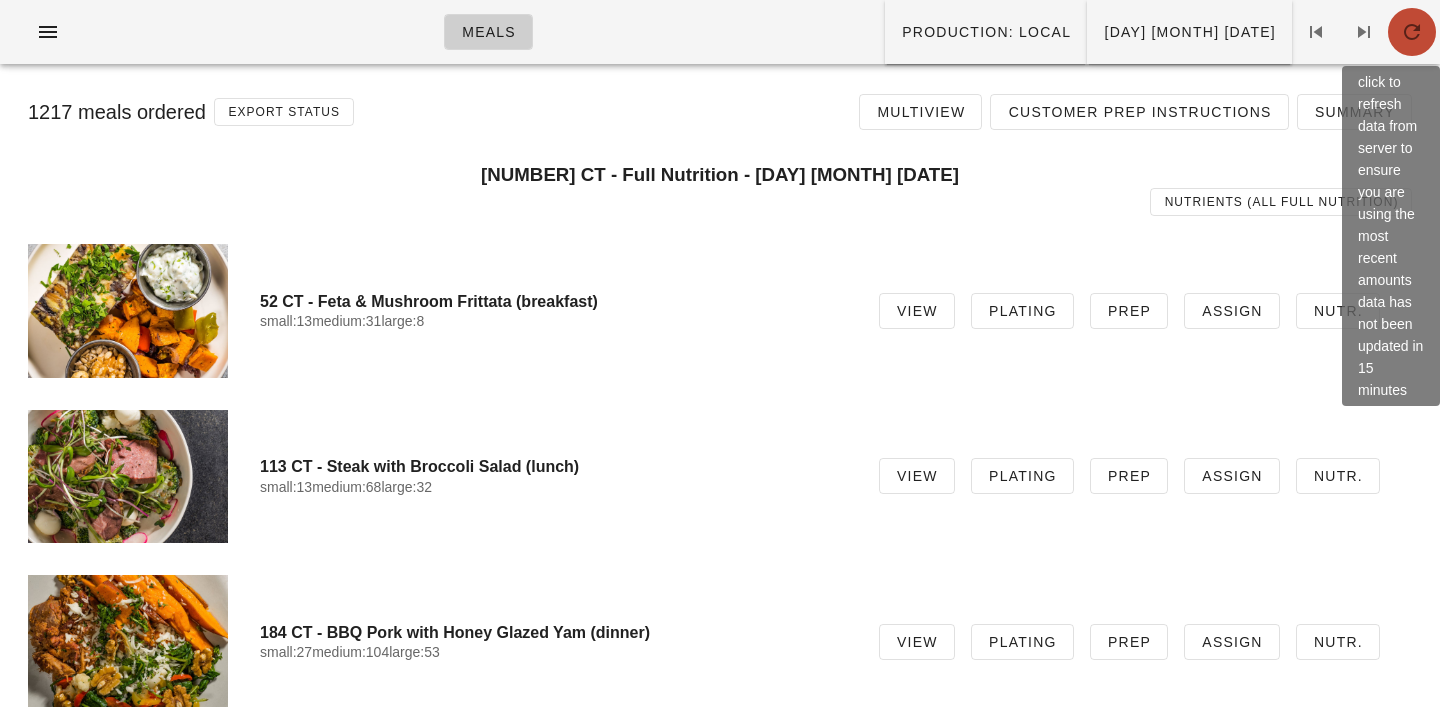 click at bounding box center [1412, 32] 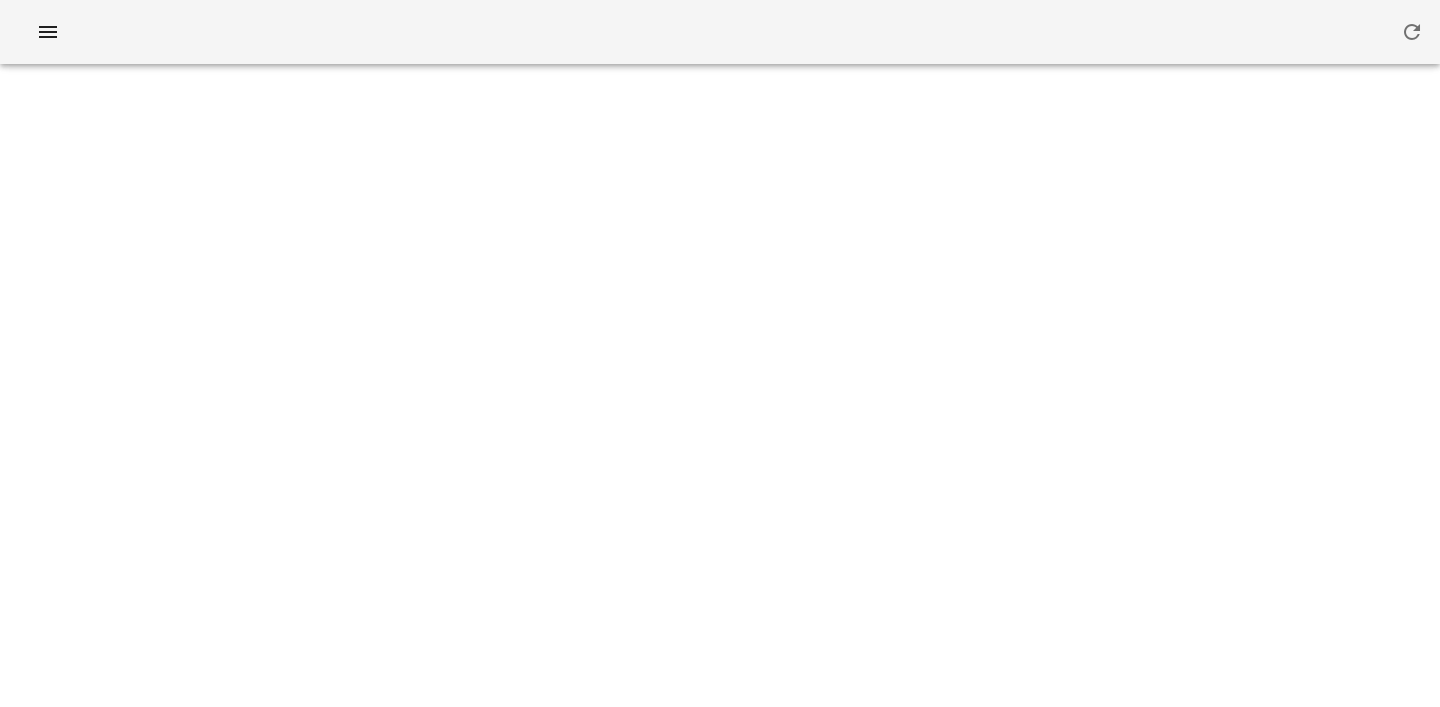 scroll, scrollTop: 0, scrollLeft: 0, axis: both 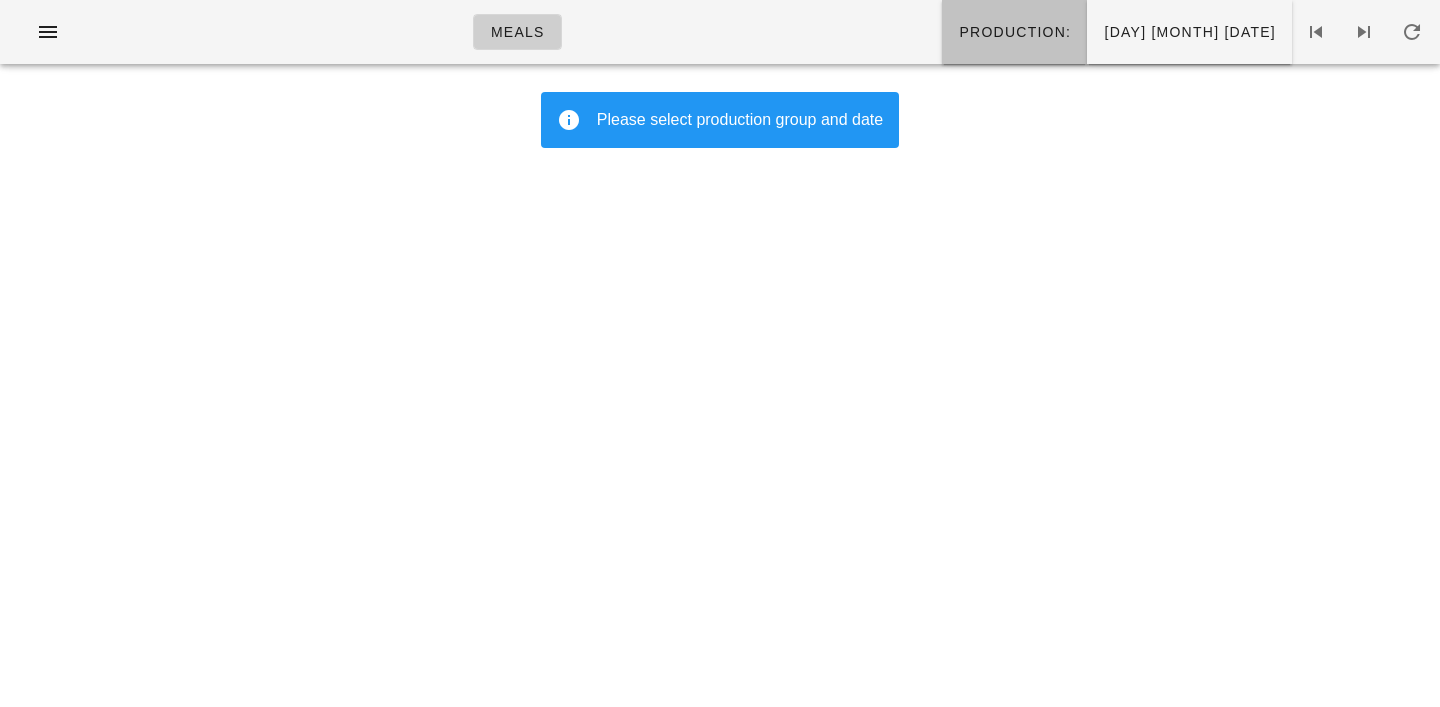 click on "Production:" at bounding box center [1014, 32] 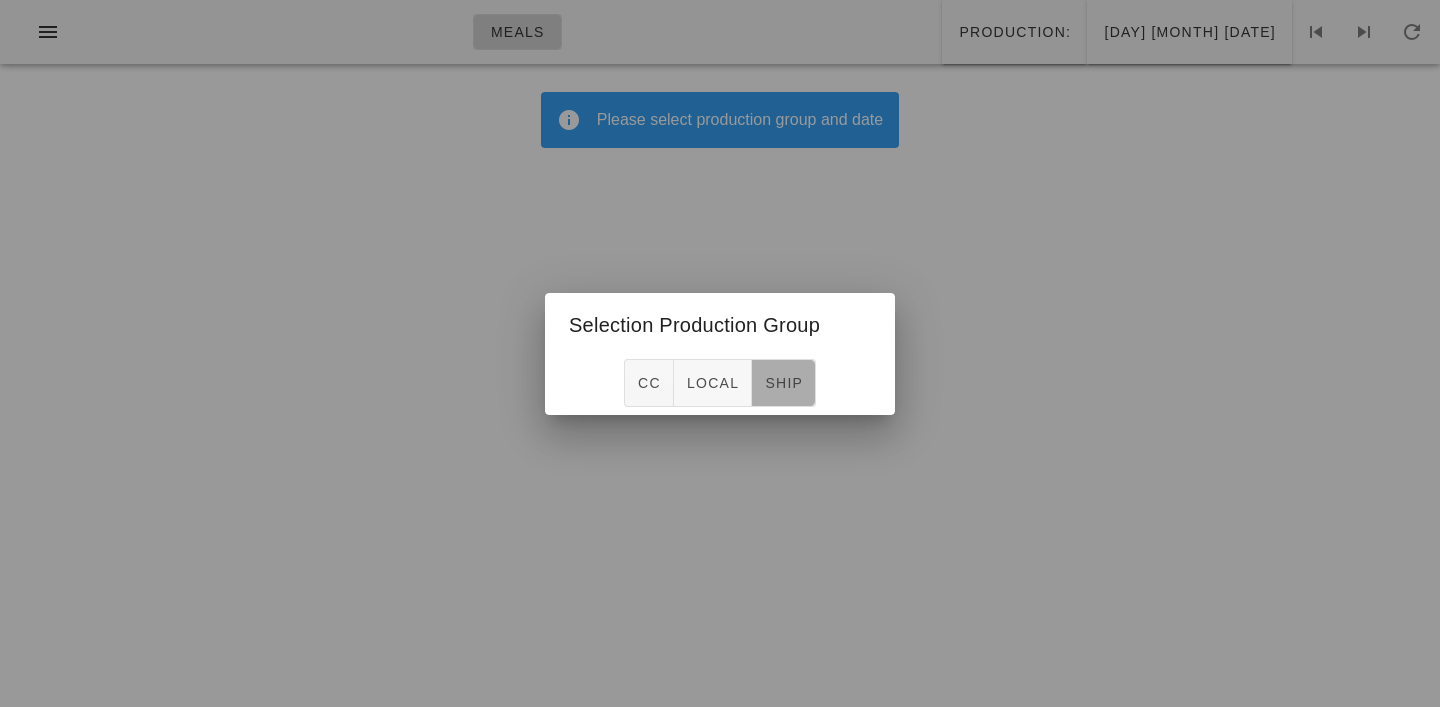 click on "ship" at bounding box center [783, 383] 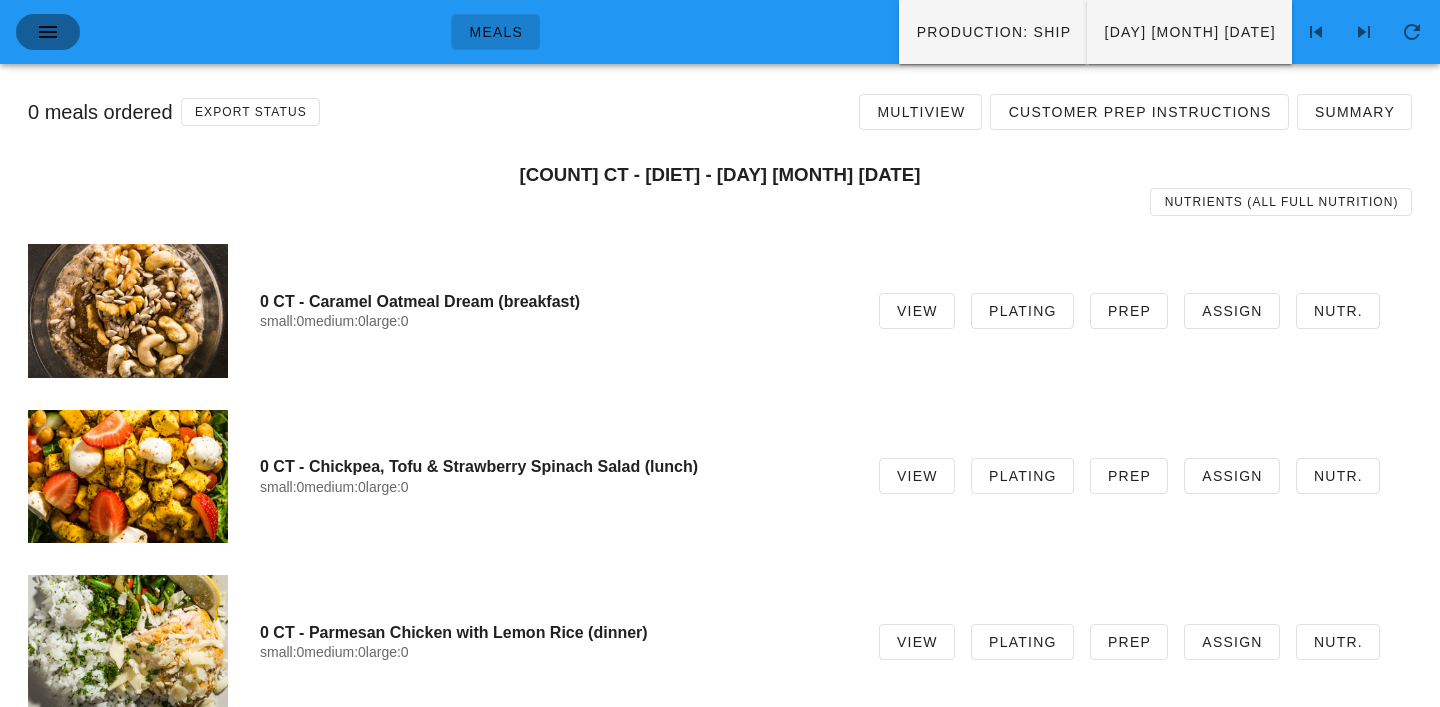 click at bounding box center (48, 32) 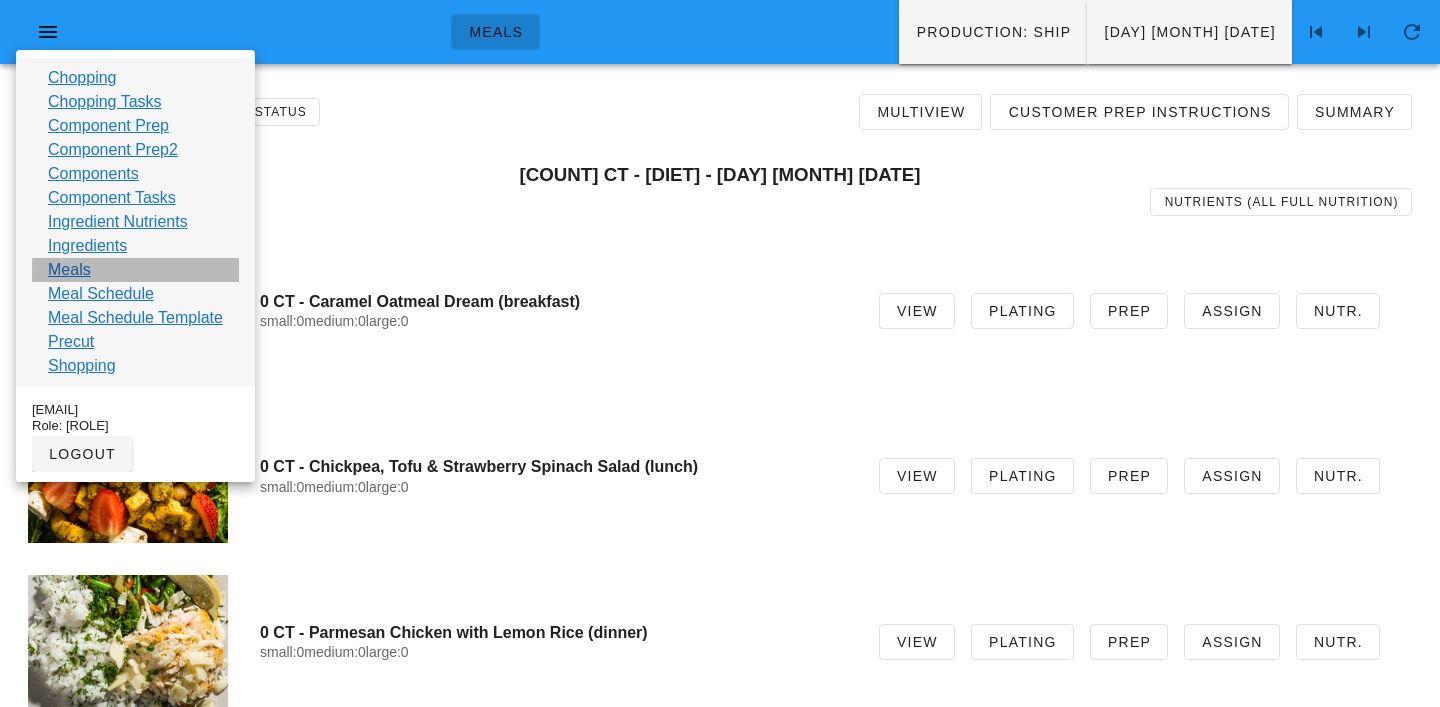 click on "Meals" at bounding box center (69, 270) 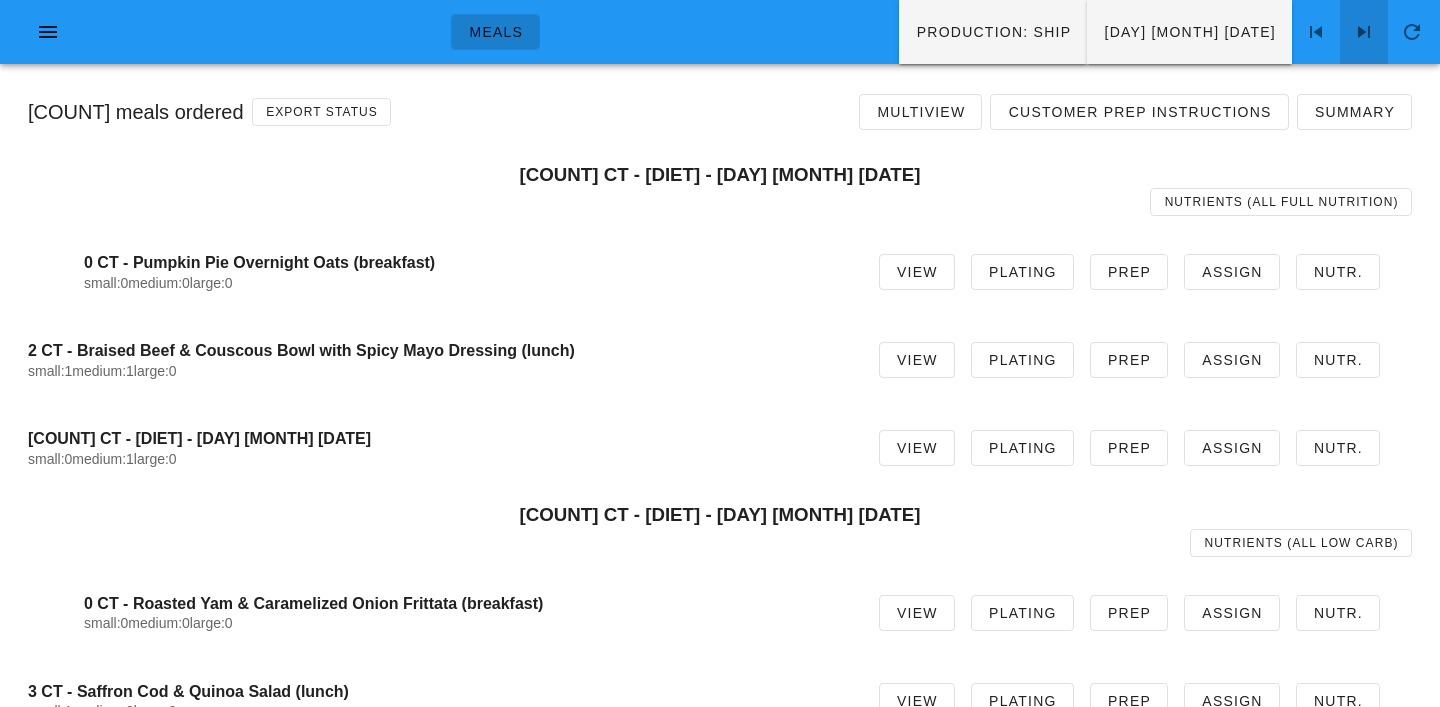 click at bounding box center (1364, 32) 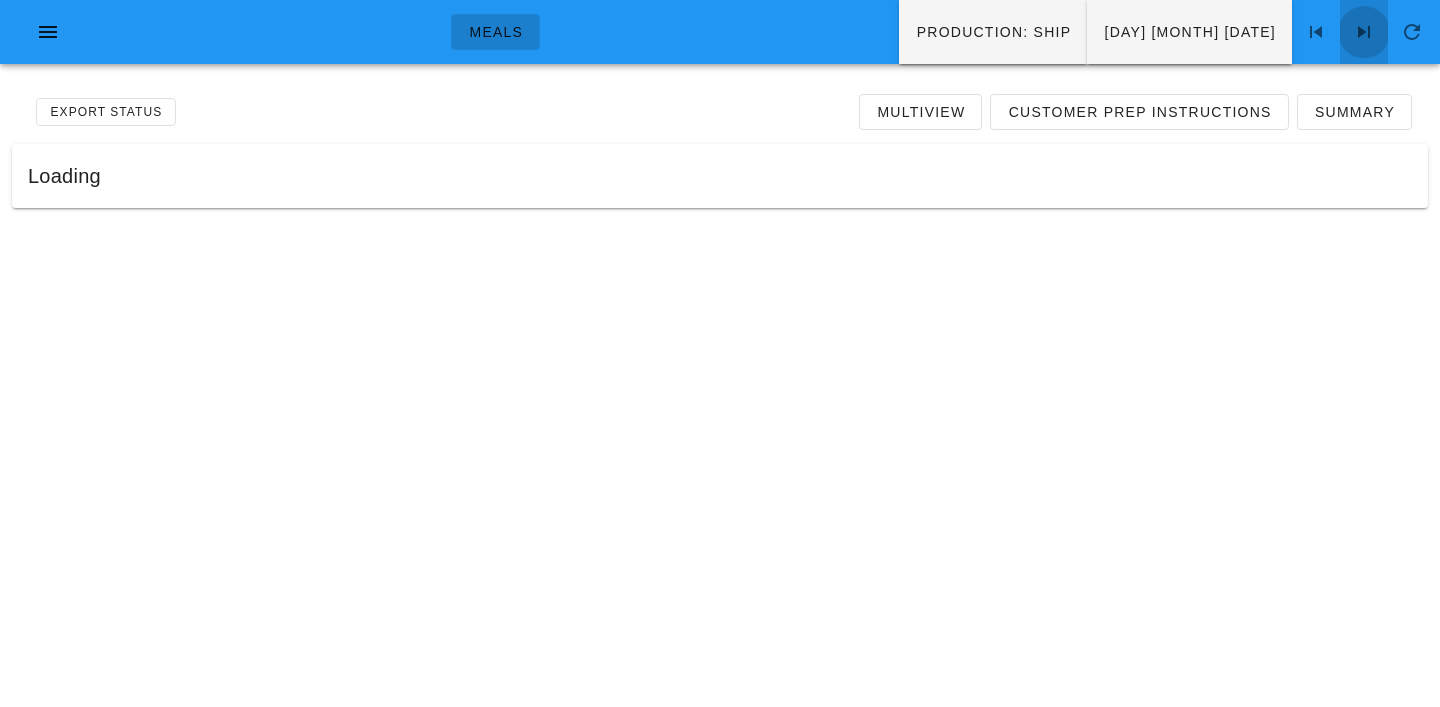 click at bounding box center [1364, 32] 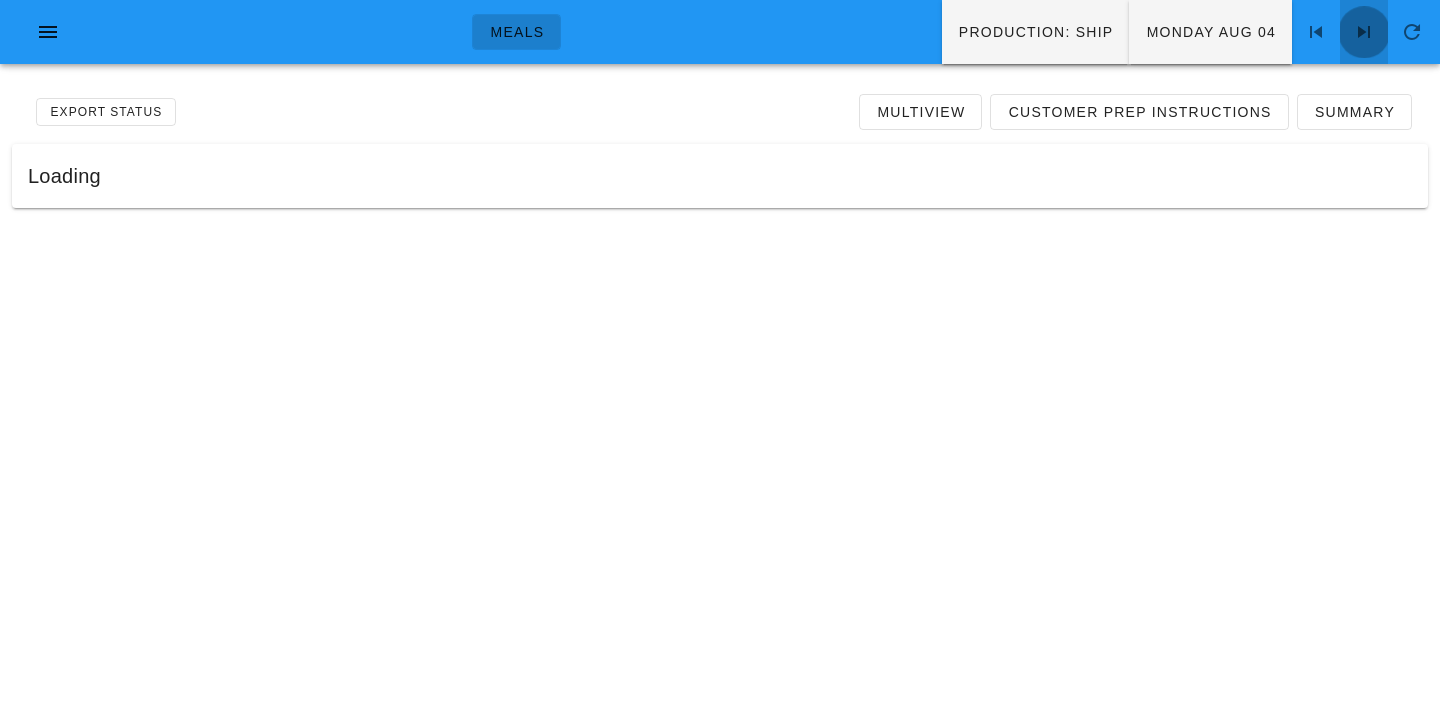 click at bounding box center [1364, 32] 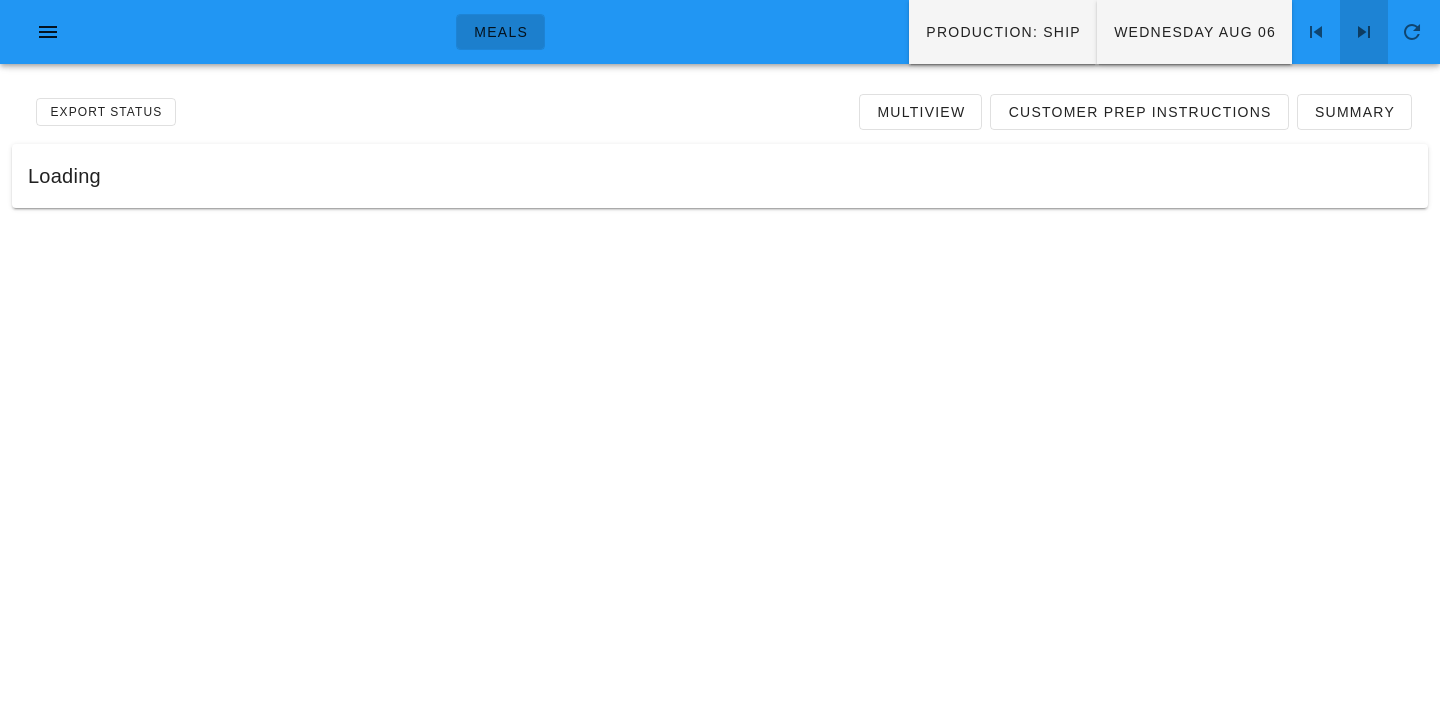 click at bounding box center (1364, 32) 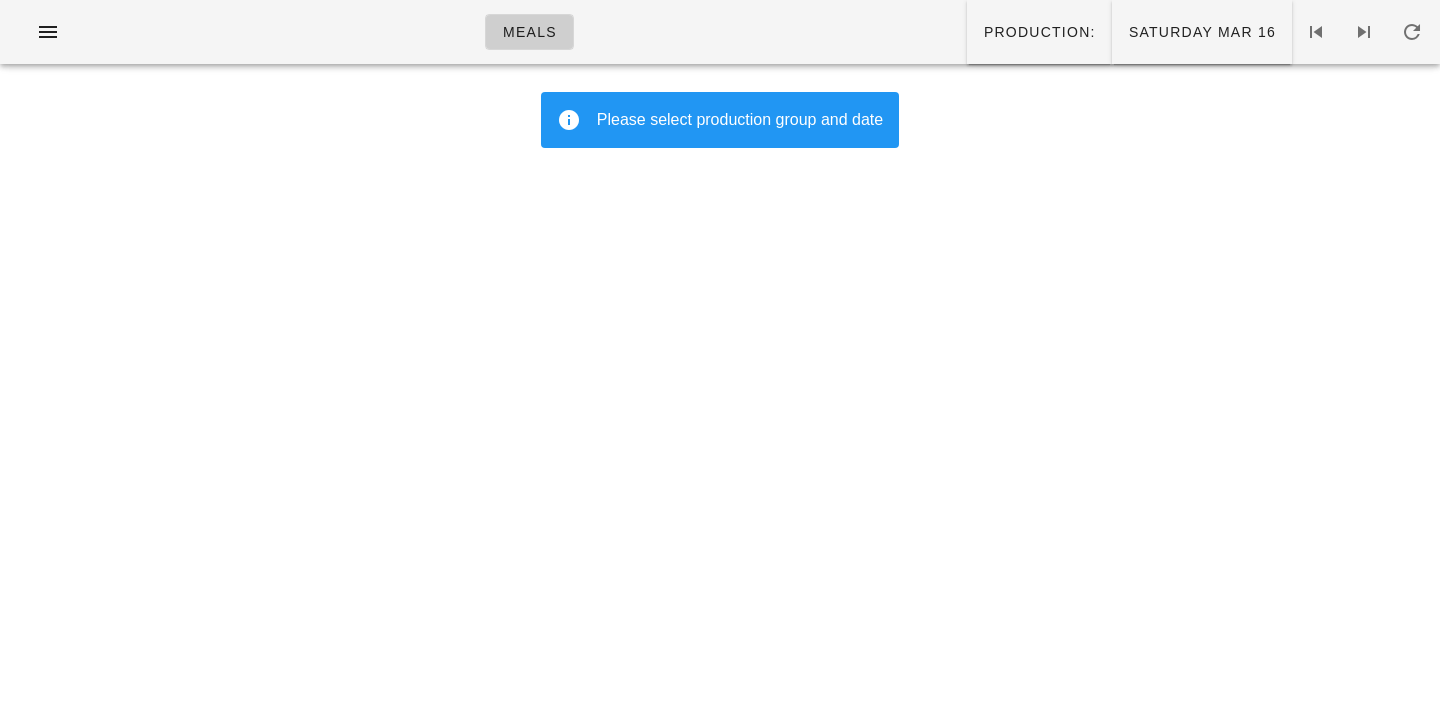 scroll, scrollTop: 0, scrollLeft: 0, axis: both 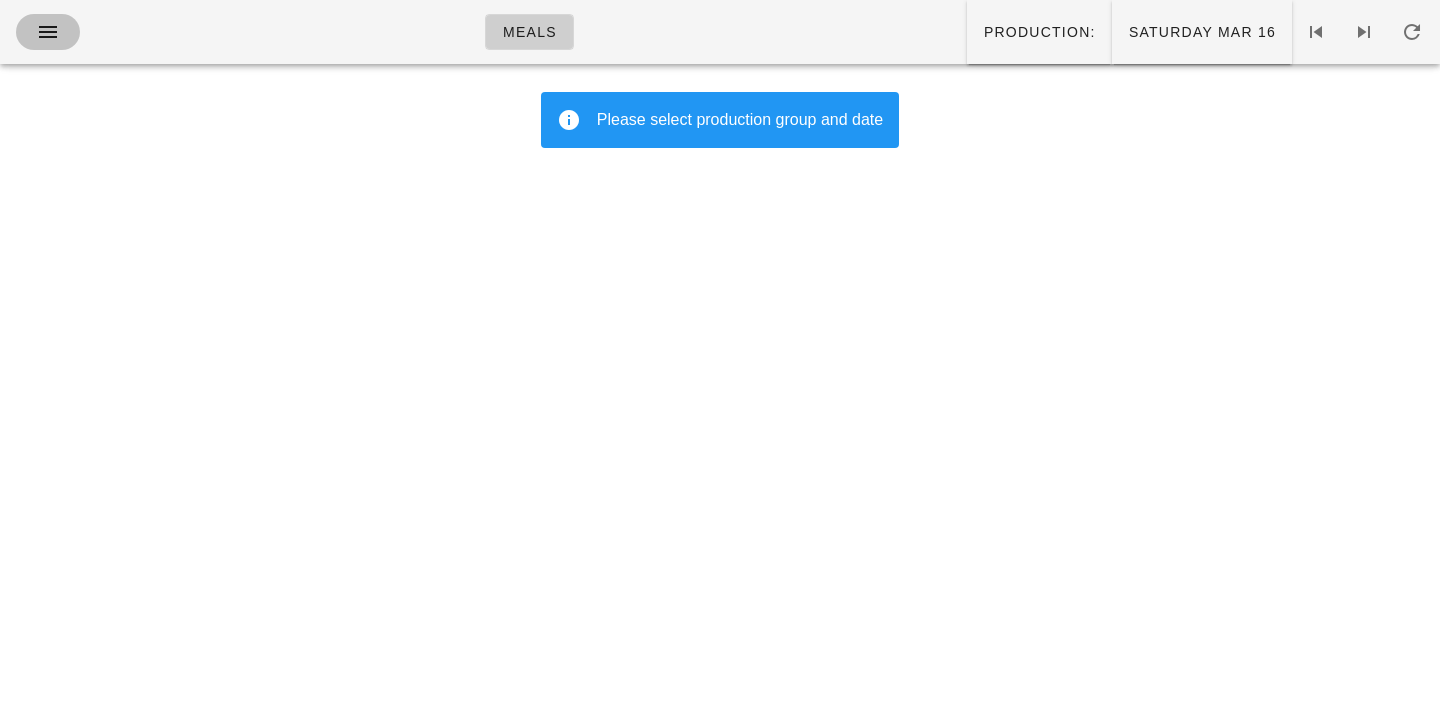 click at bounding box center [48, 32] 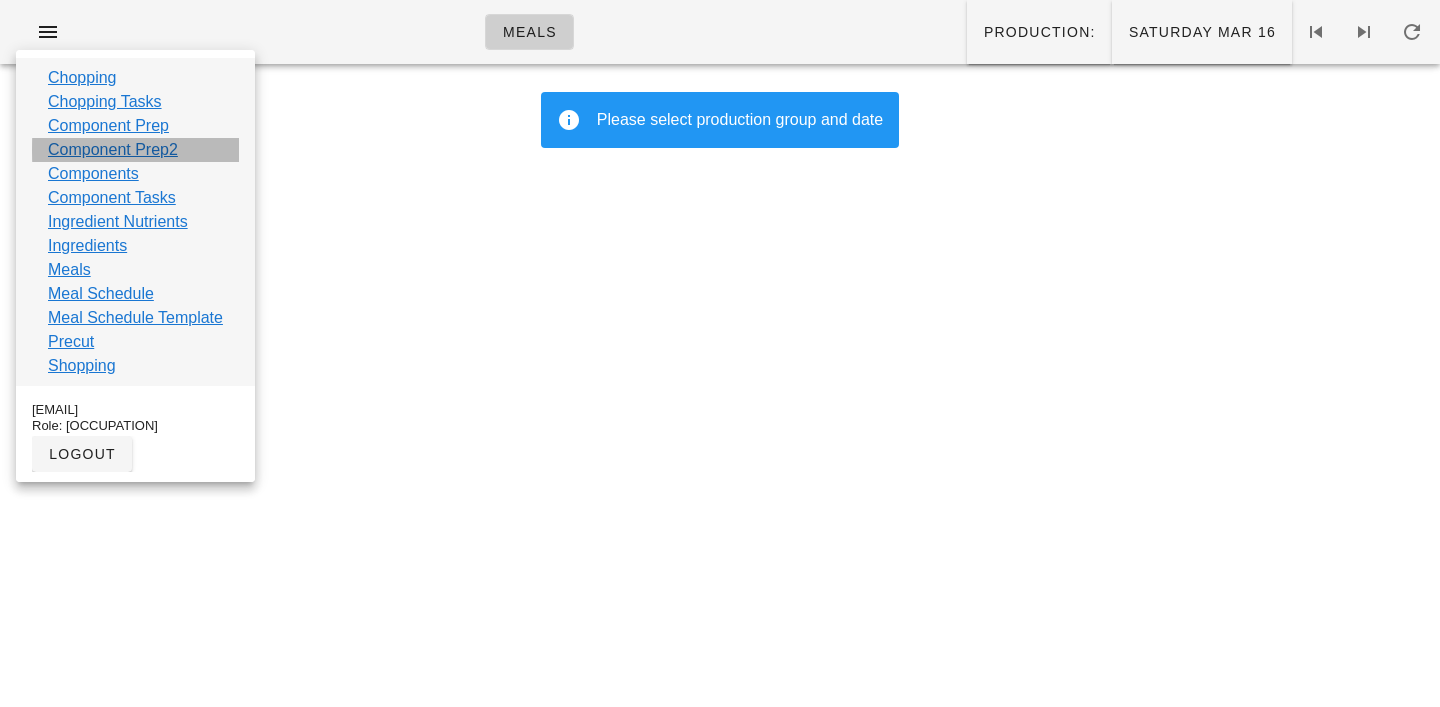 click on "Component Prep2" at bounding box center [113, 150] 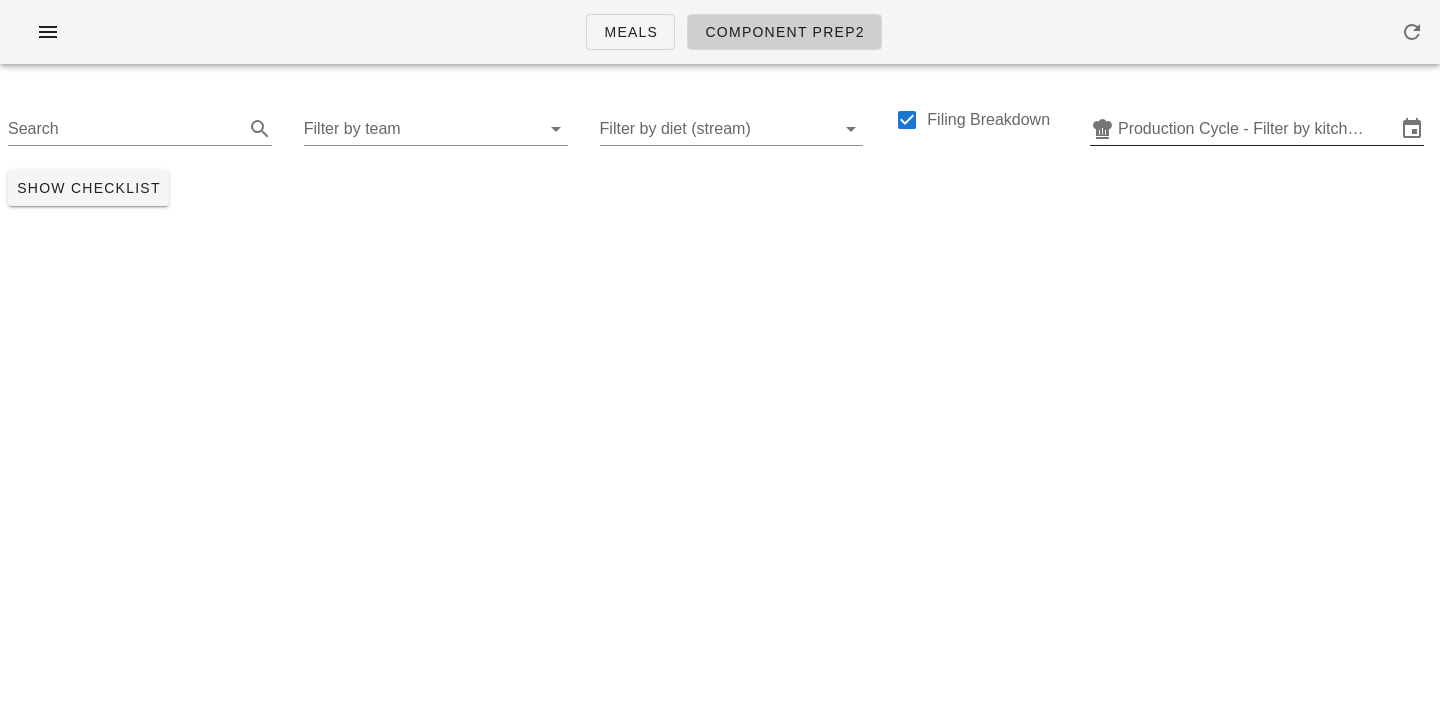 click on "Production Cycle - Filter by kitchen production schedules" at bounding box center [1257, 129] 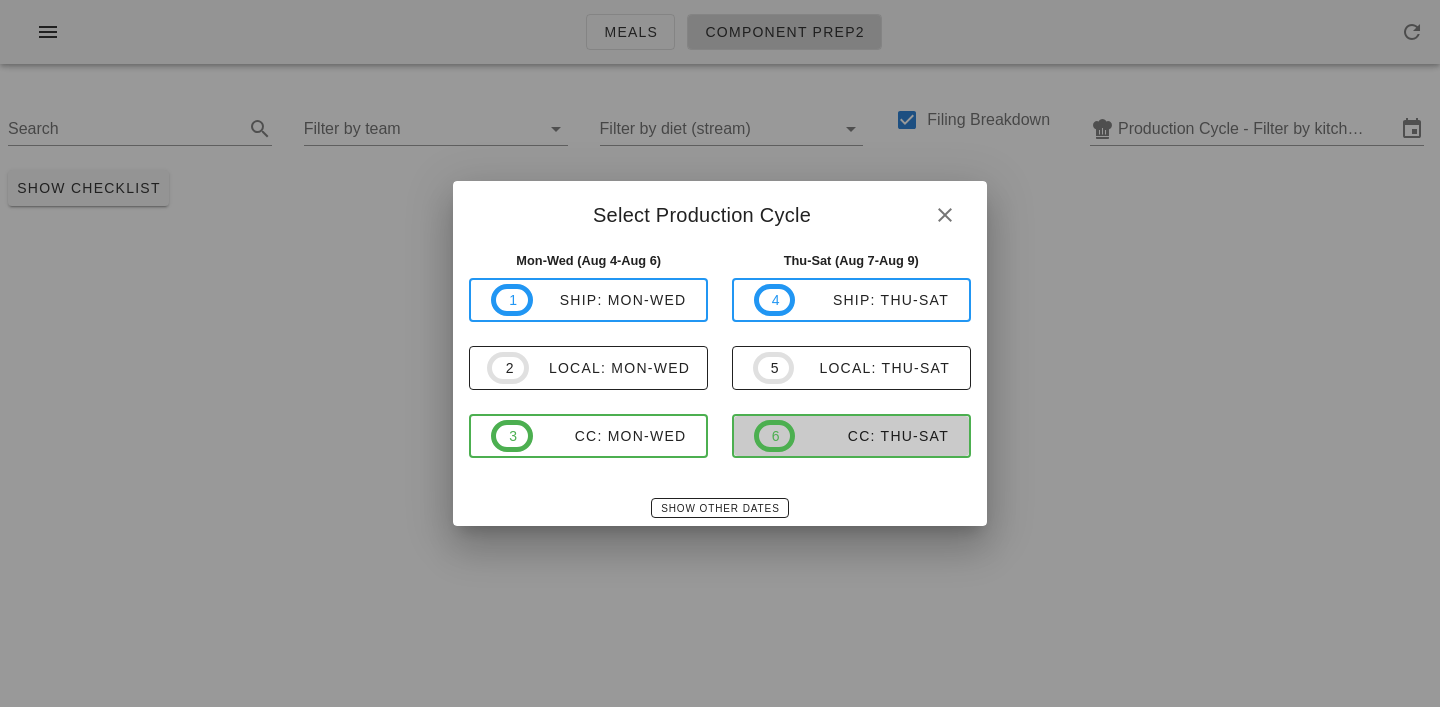 click on "CC: Thu-Sat" at bounding box center (872, 436) 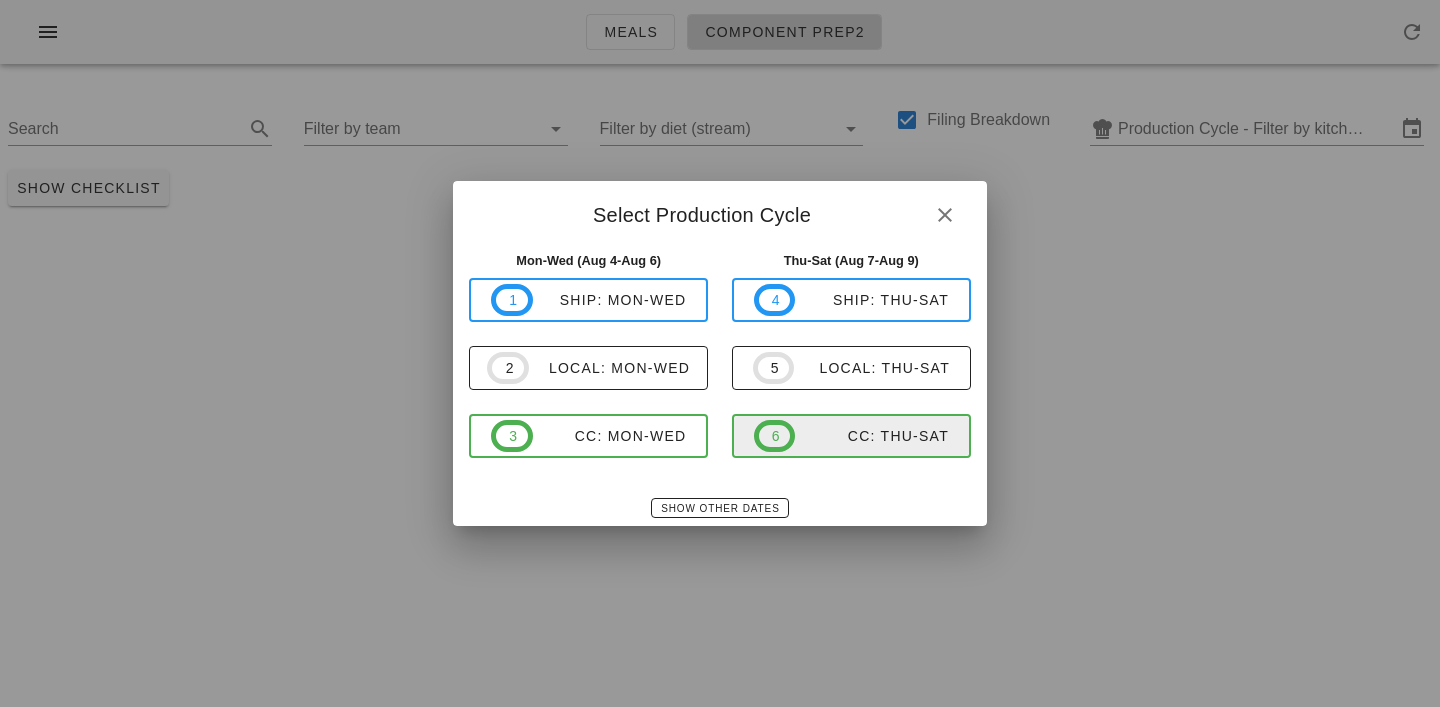 type on "CC: Thu-Sat (Aug 7-Aug 9)" 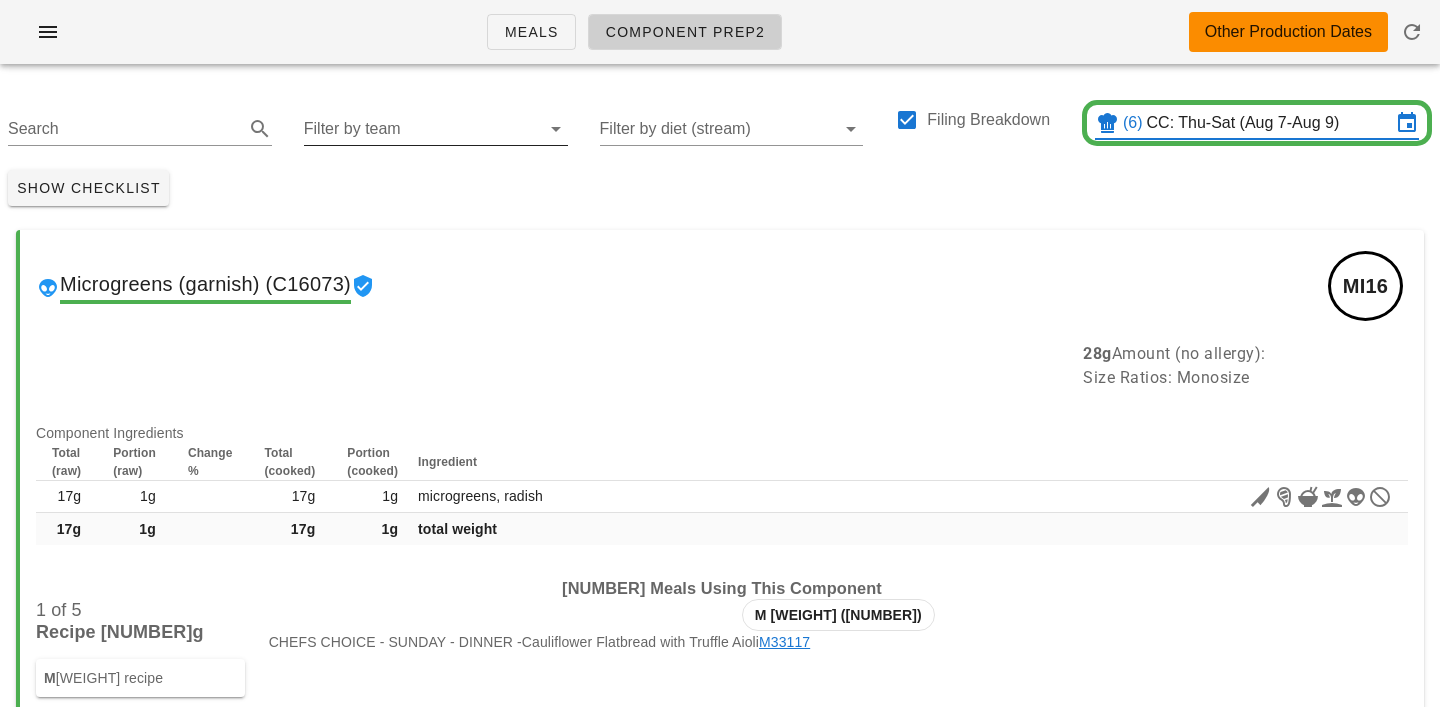 click on "Filter by team" at bounding box center (420, 129) 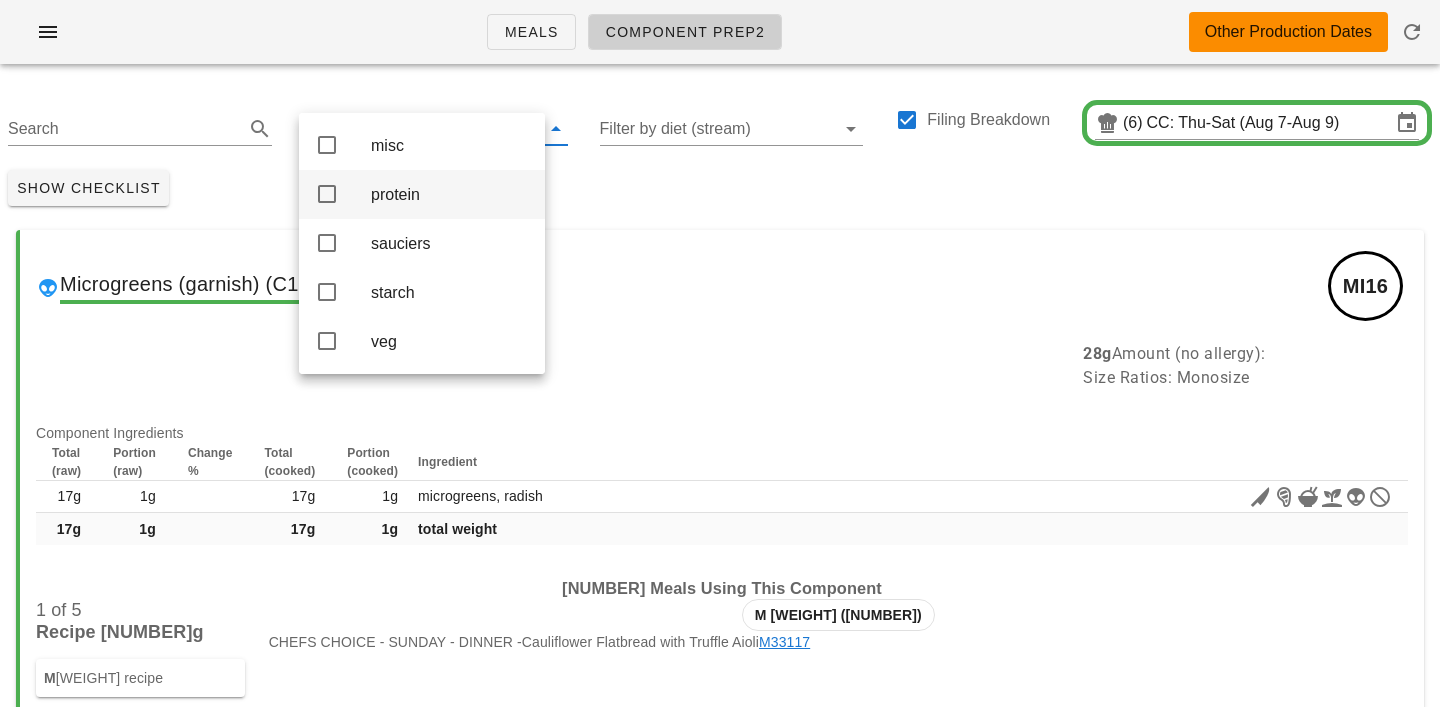 click on "protein" at bounding box center (450, 194) 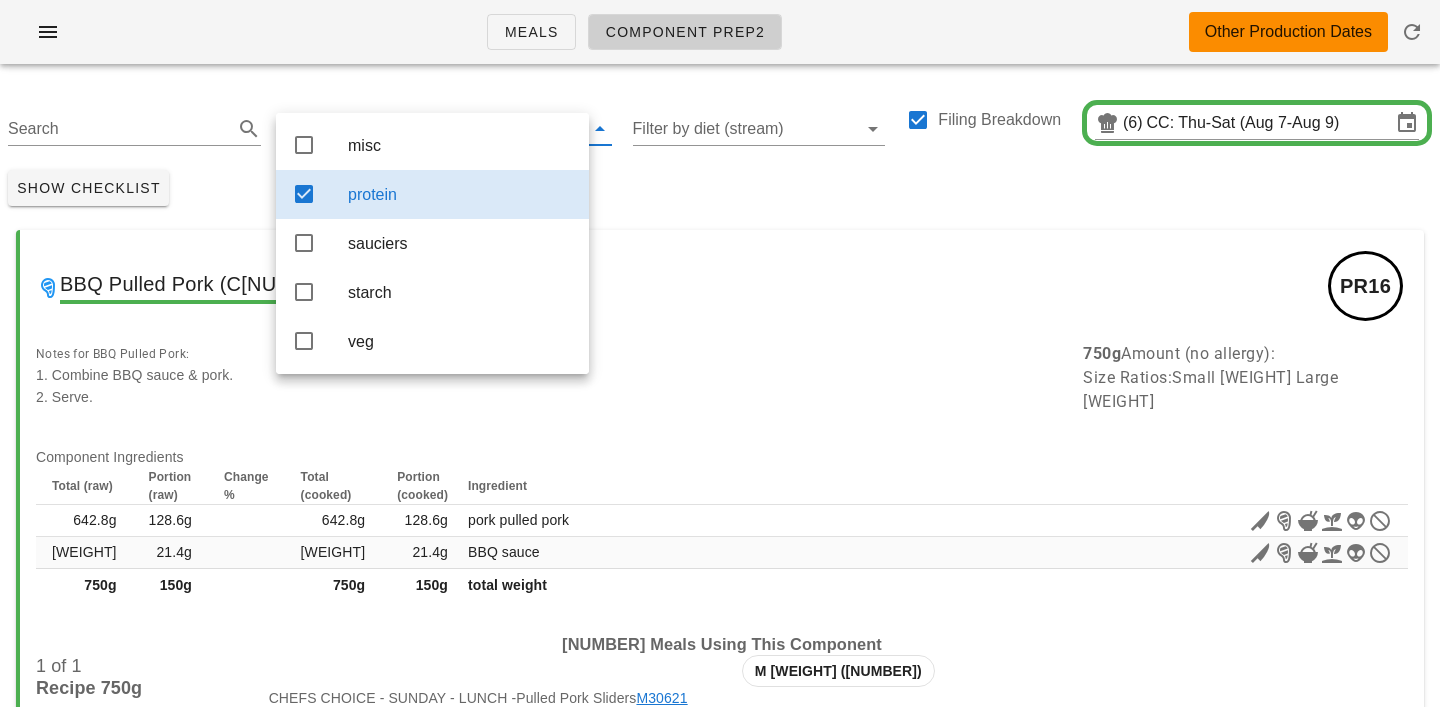 click on "Show Checklist" at bounding box center [720, 188] 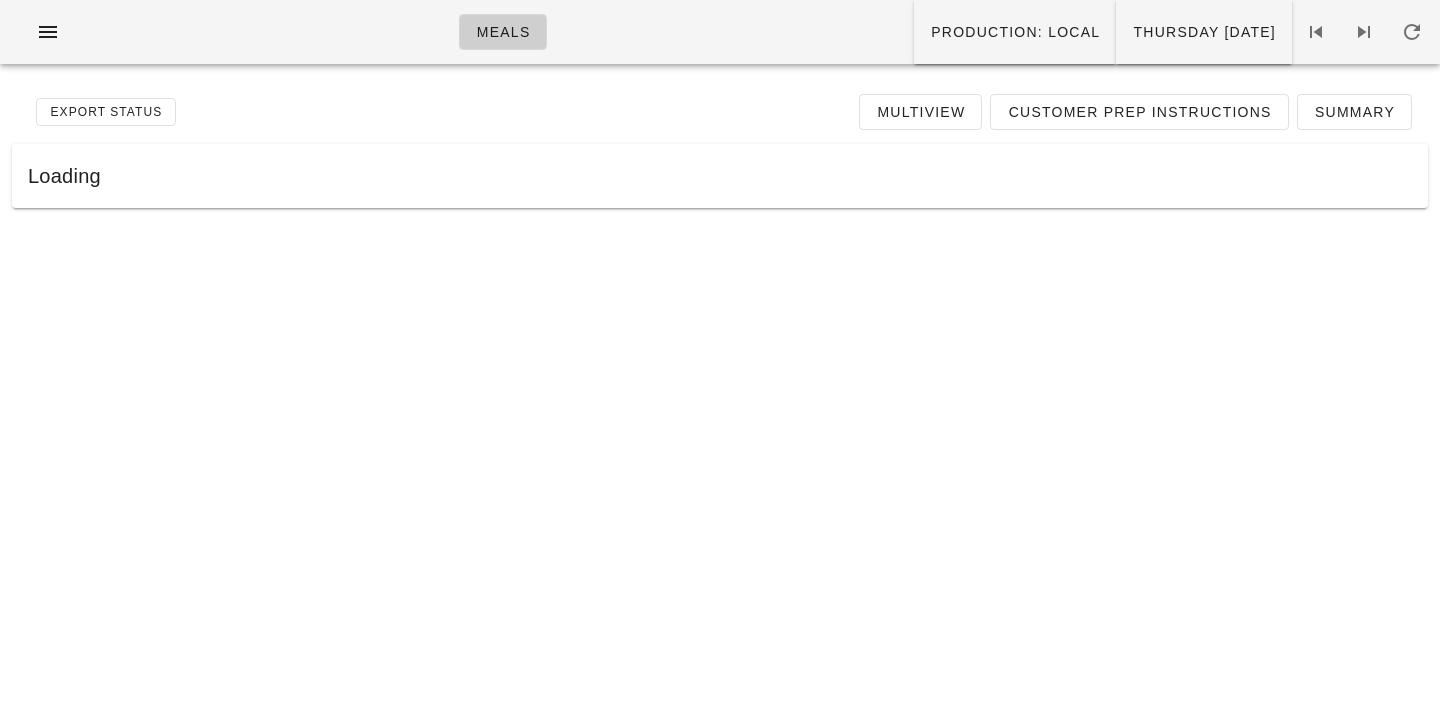 scroll, scrollTop: 0, scrollLeft: 0, axis: both 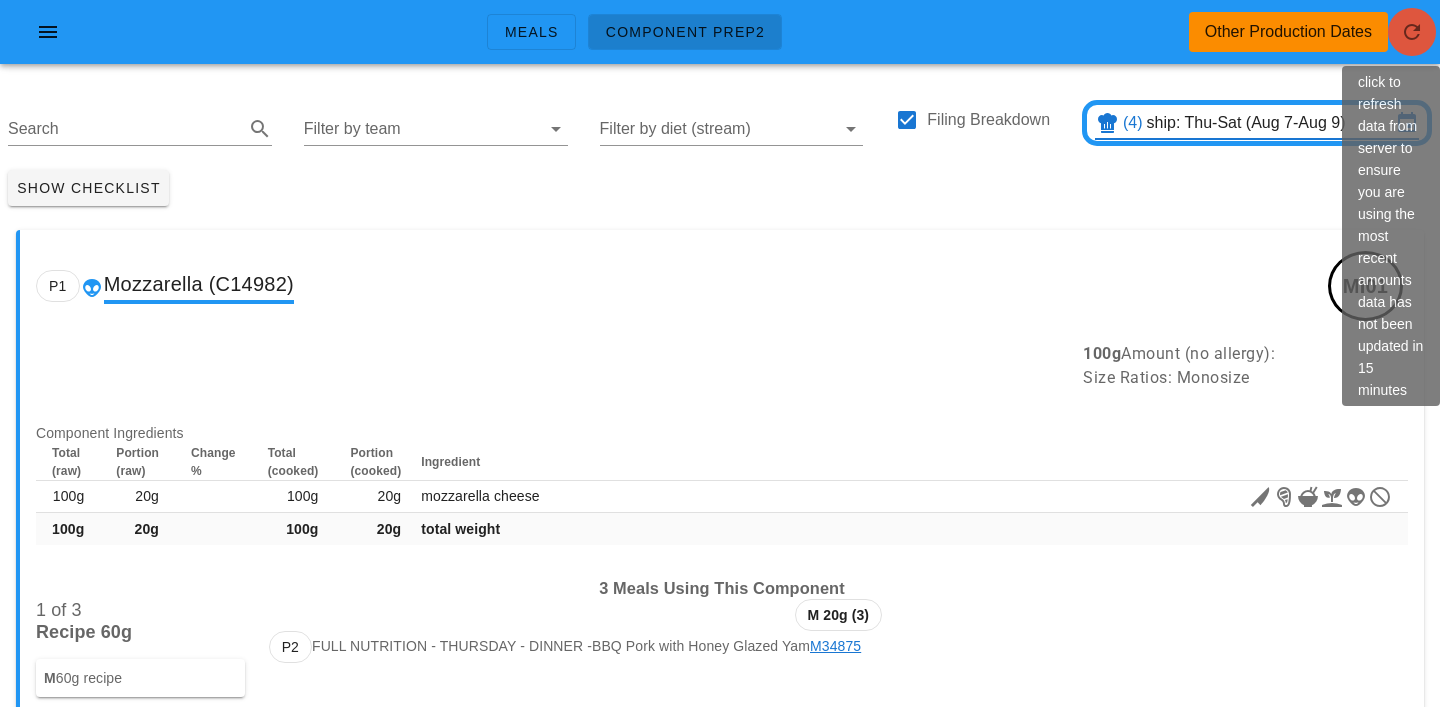 click at bounding box center [1412, 32] 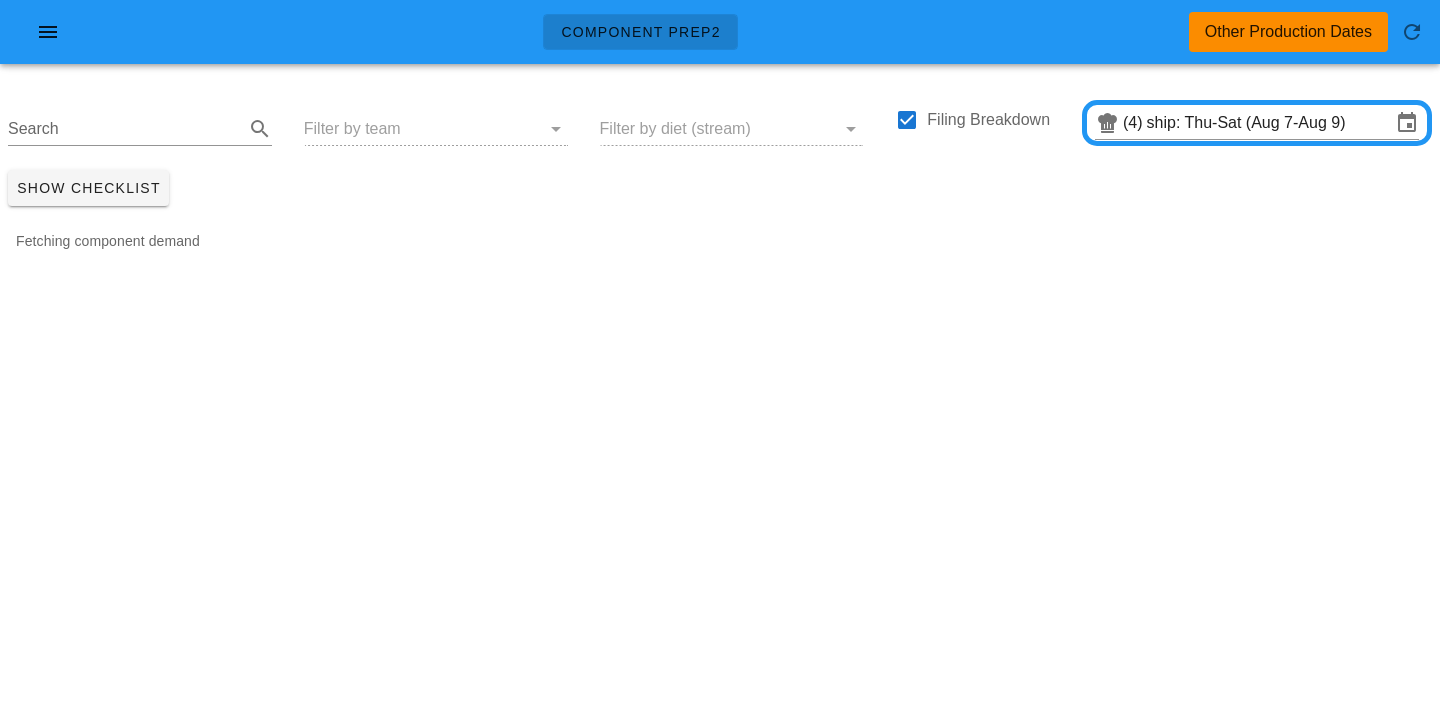 scroll, scrollTop: 0, scrollLeft: 0, axis: both 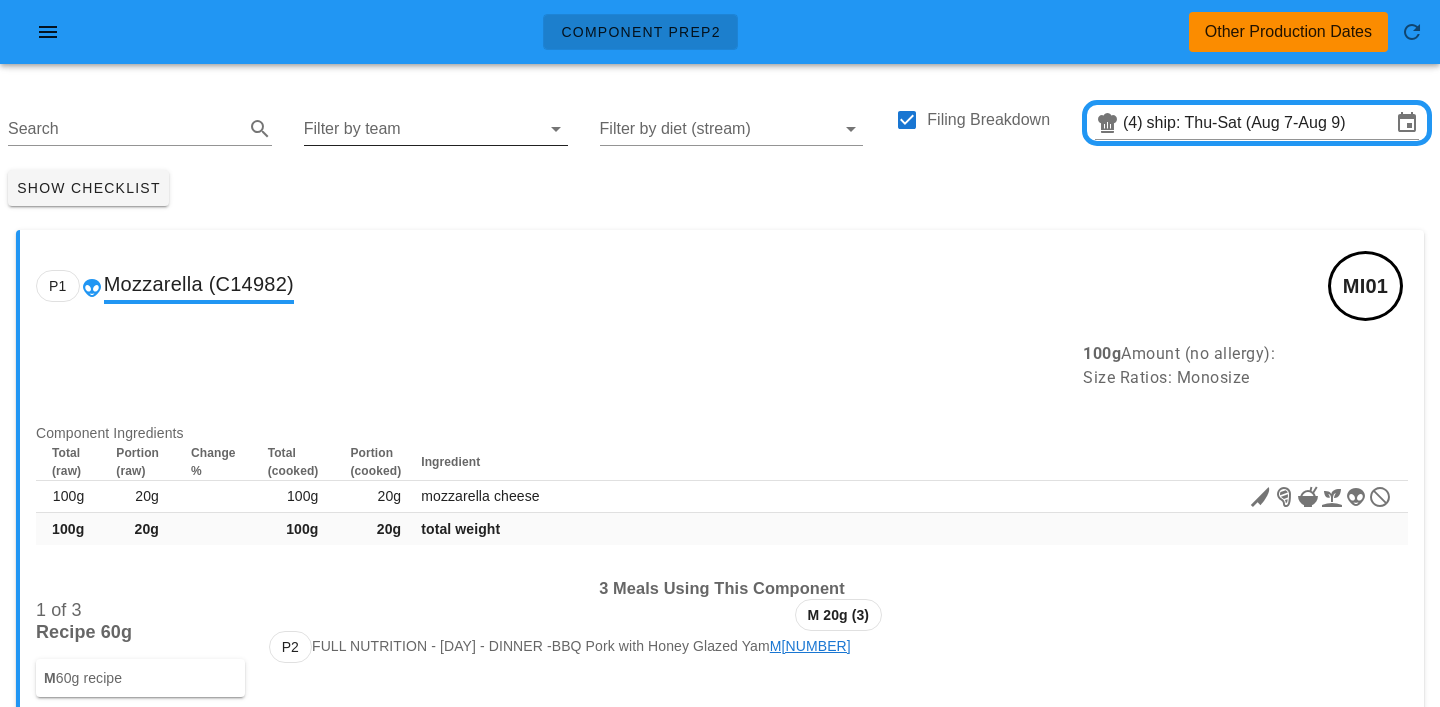 click on "Filter by team" at bounding box center [420, 129] 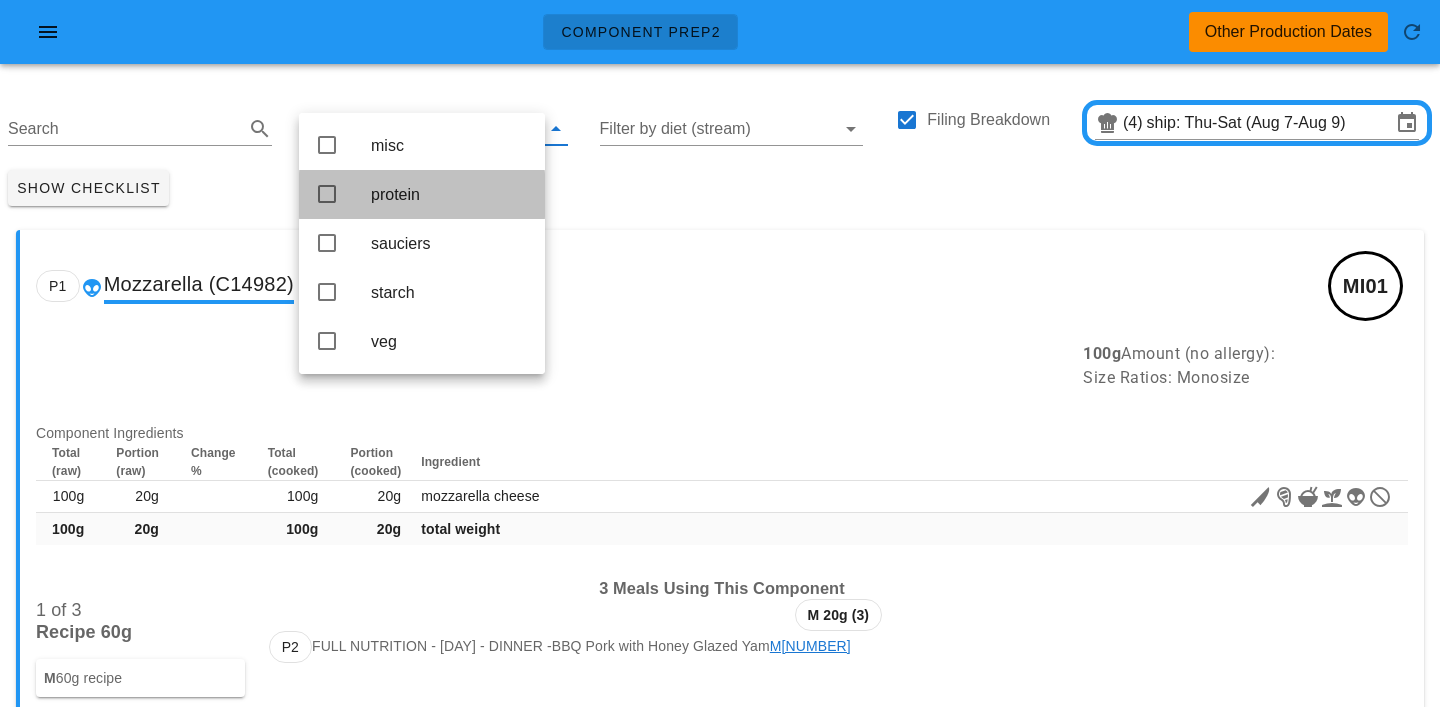 click on "protein" at bounding box center (450, 194) 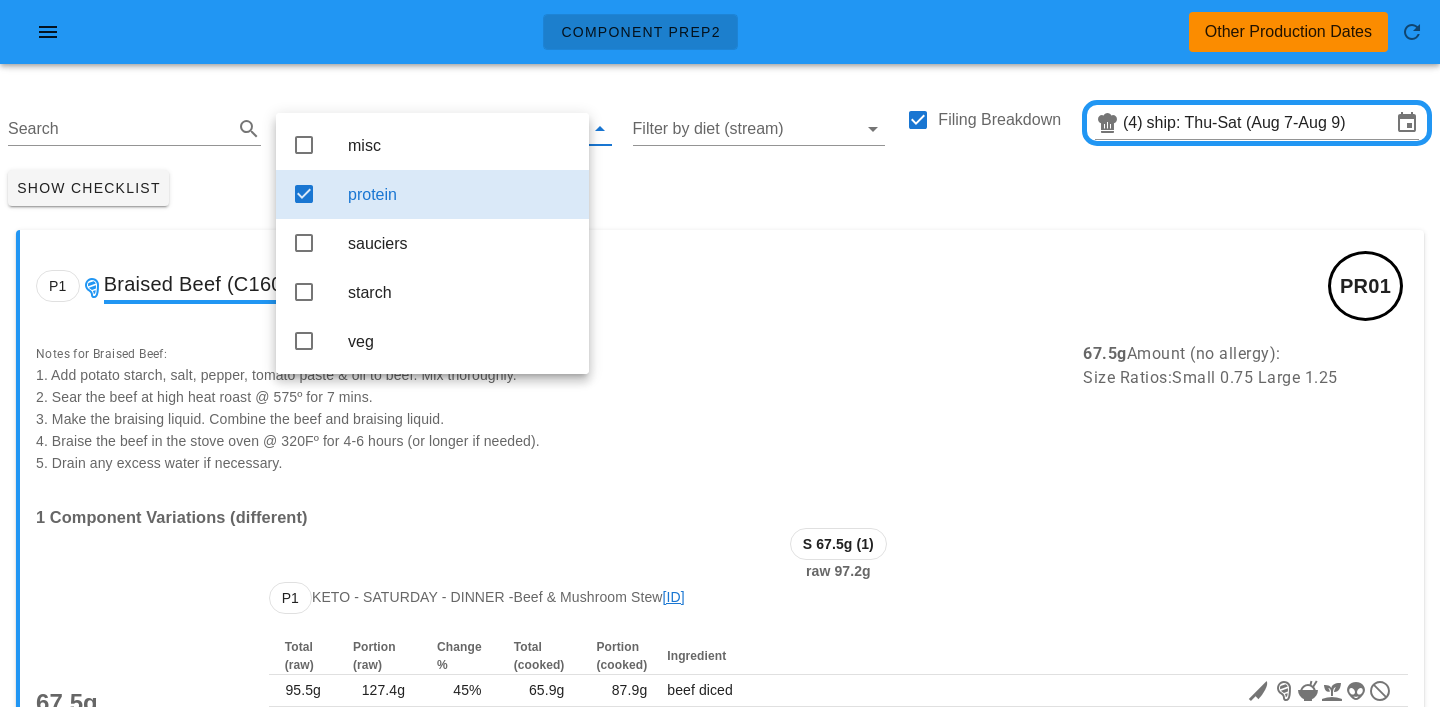 click on "Show Checklist" at bounding box center (720, 188) 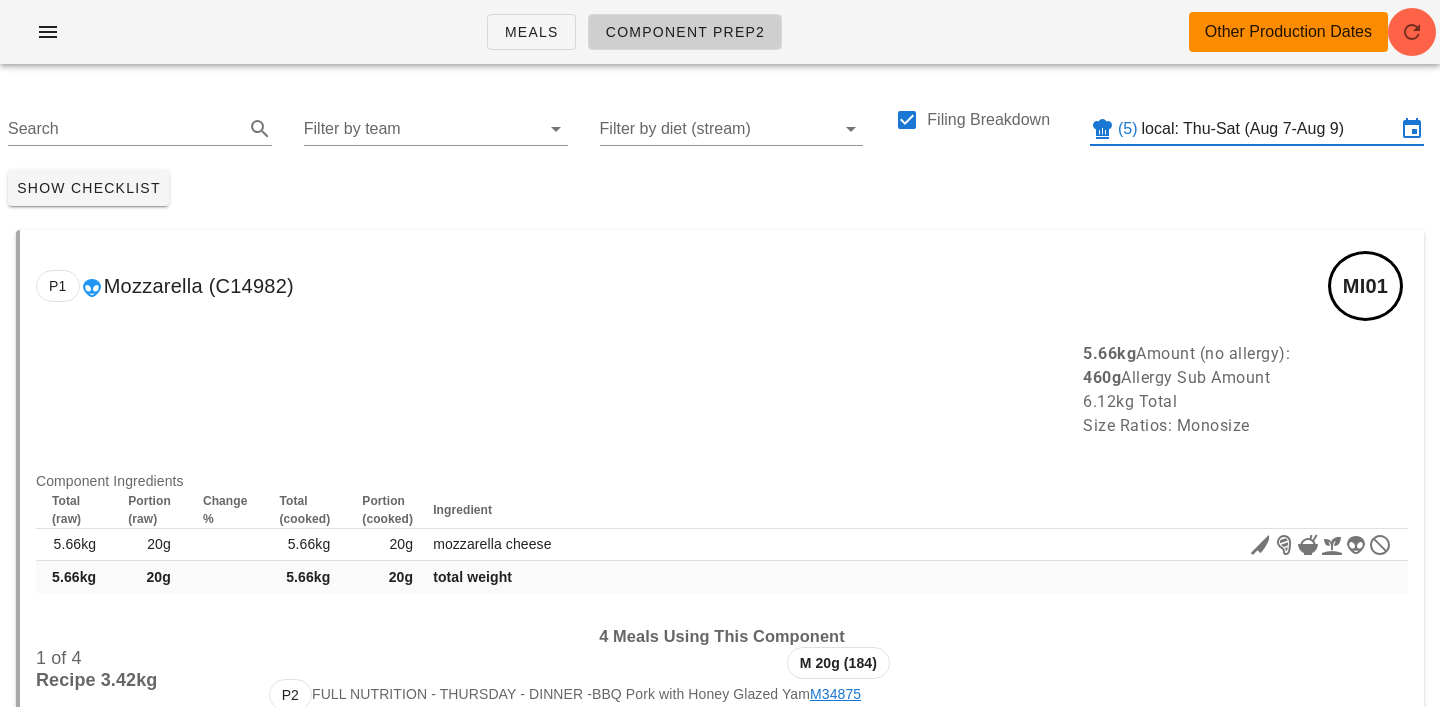 scroll, scrollTop: 0, scrollLeft: 0, axis: both 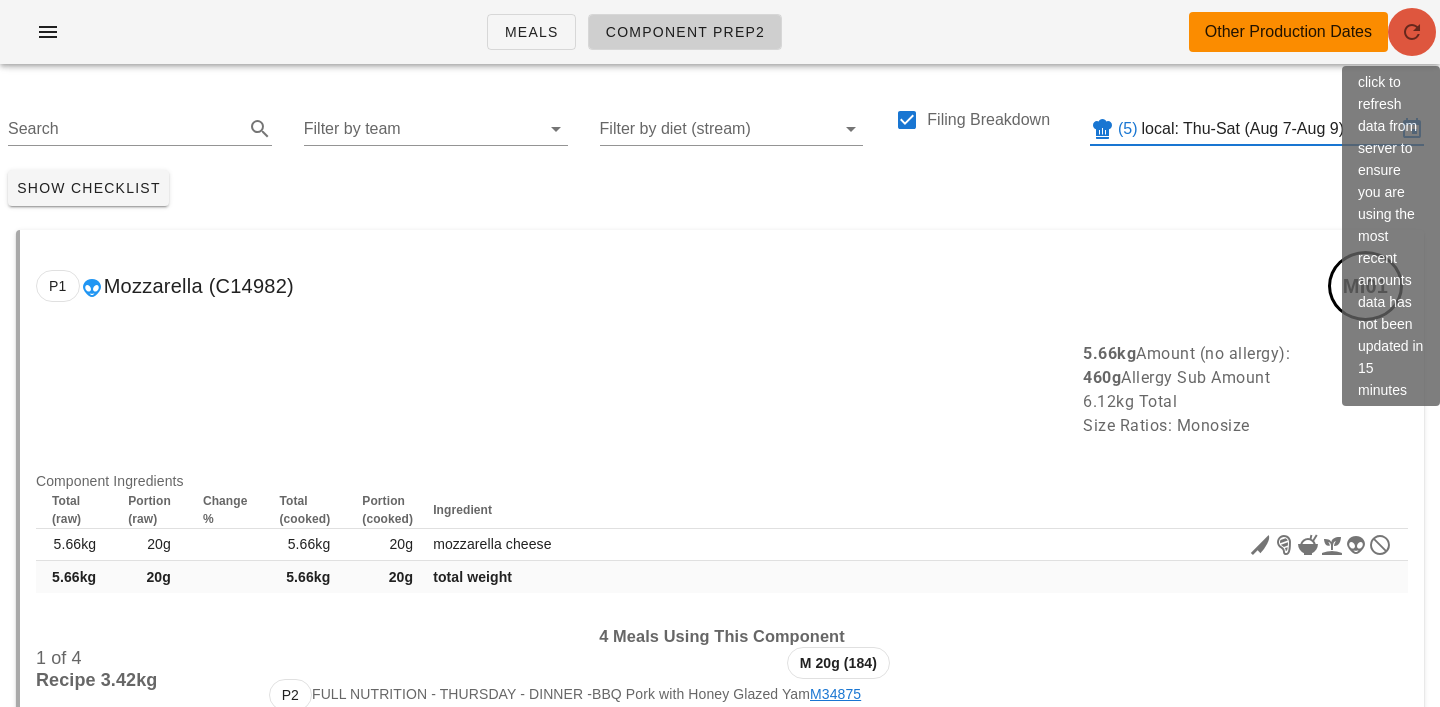click at bounding box center [1412, 32] 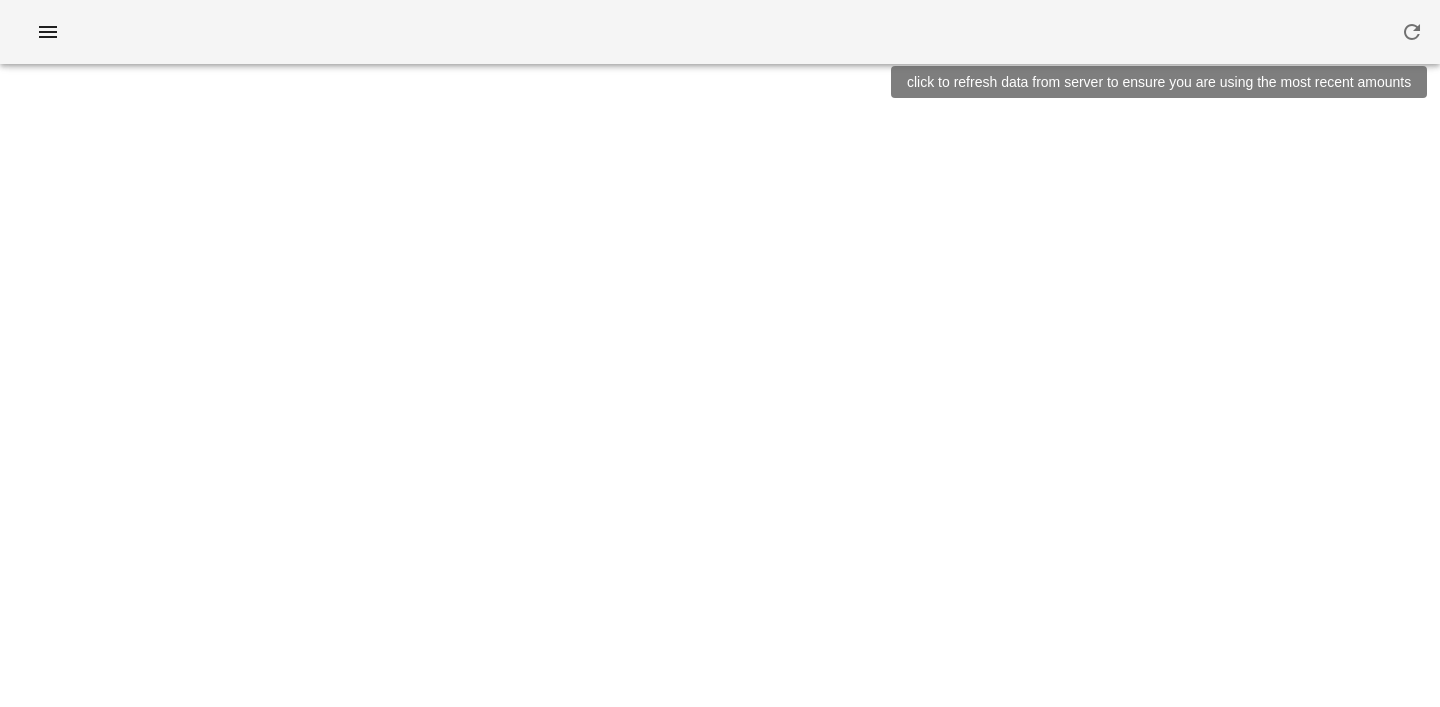 scroll, scrollTop: 0, scrollLeft: 0, axis: both 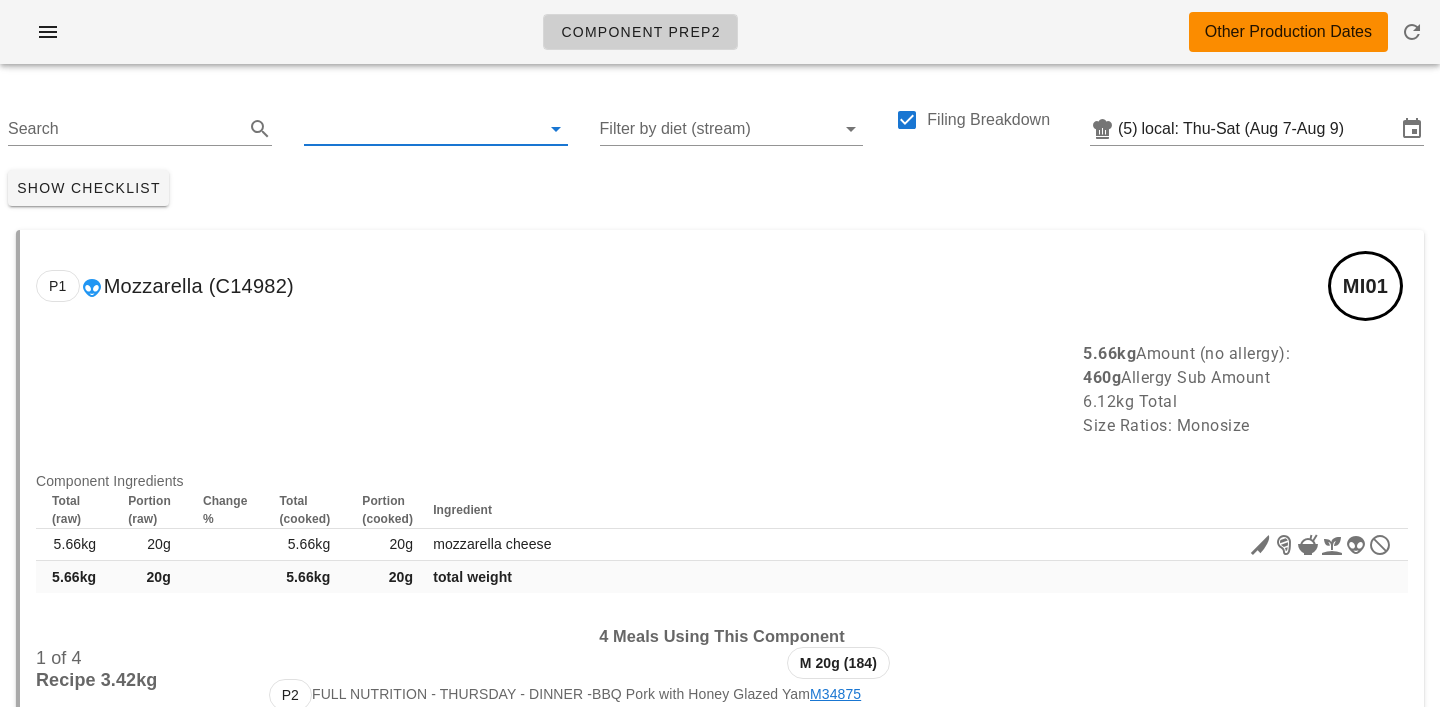 click at bounding box center [420, 129] 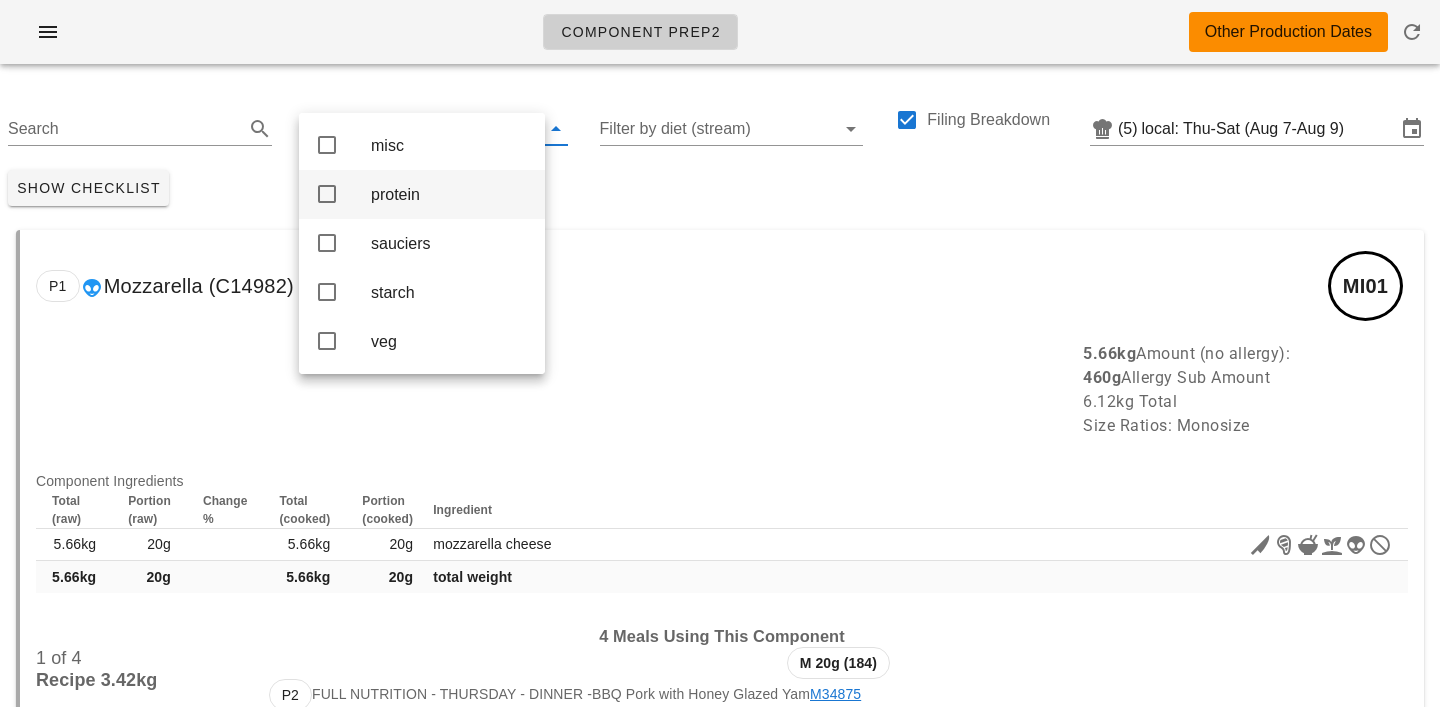 click on "protein" at bounding box center [450, 194] 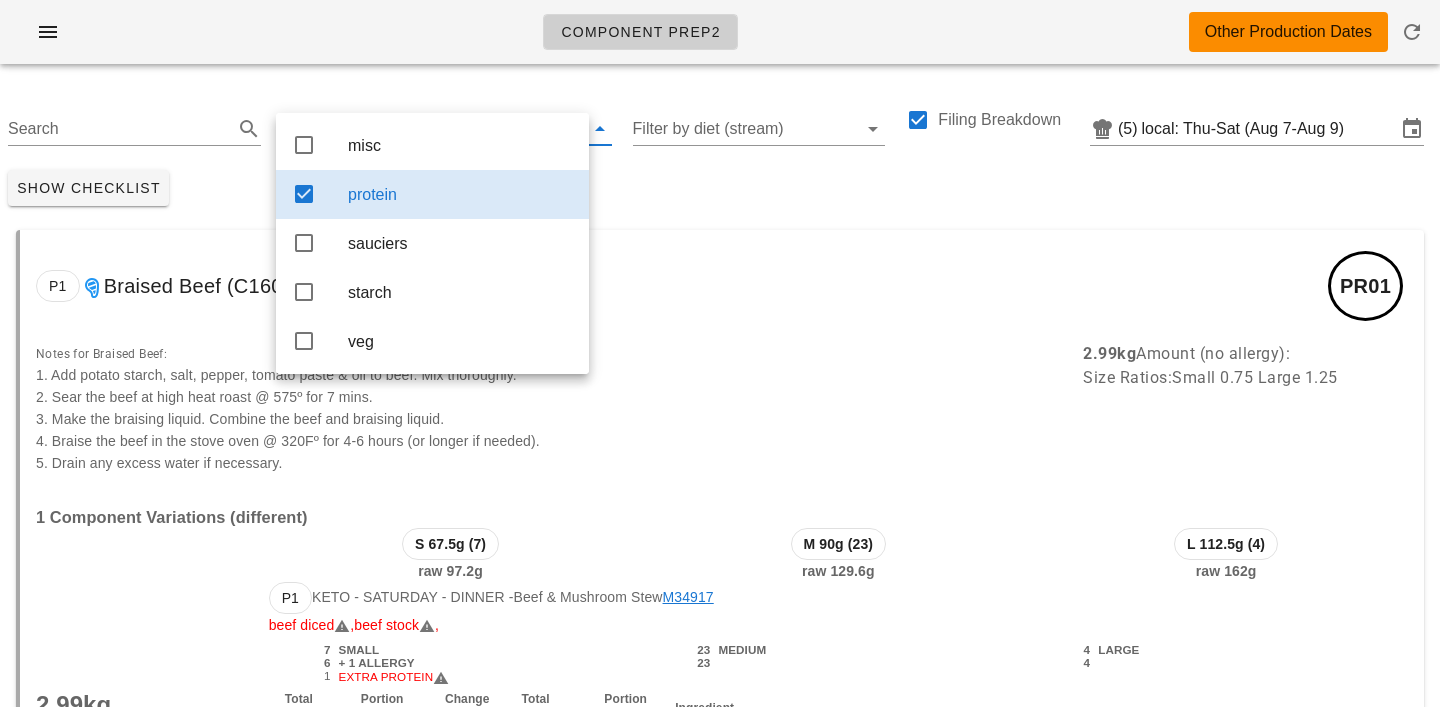 click on "Show Checklist" at bounding box center [720, 188] 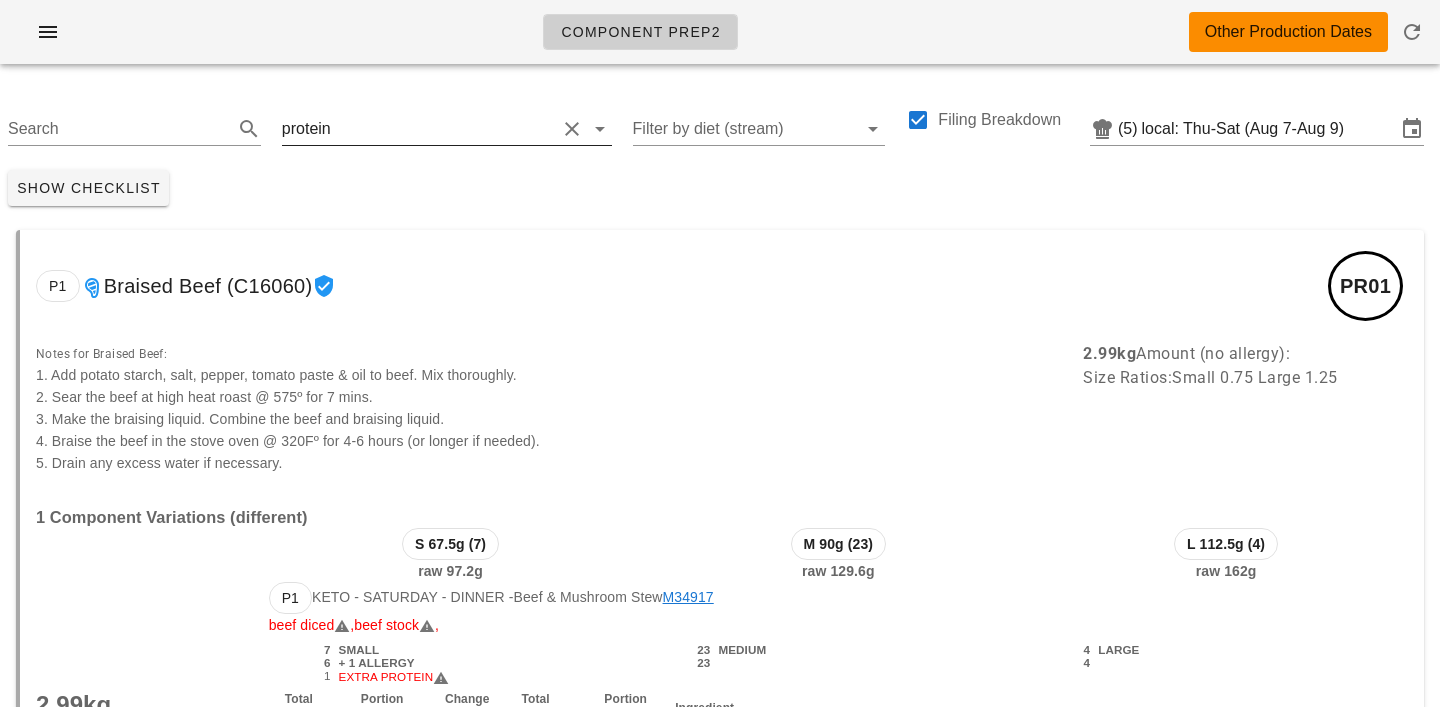 click at bounding box center [445, 129] 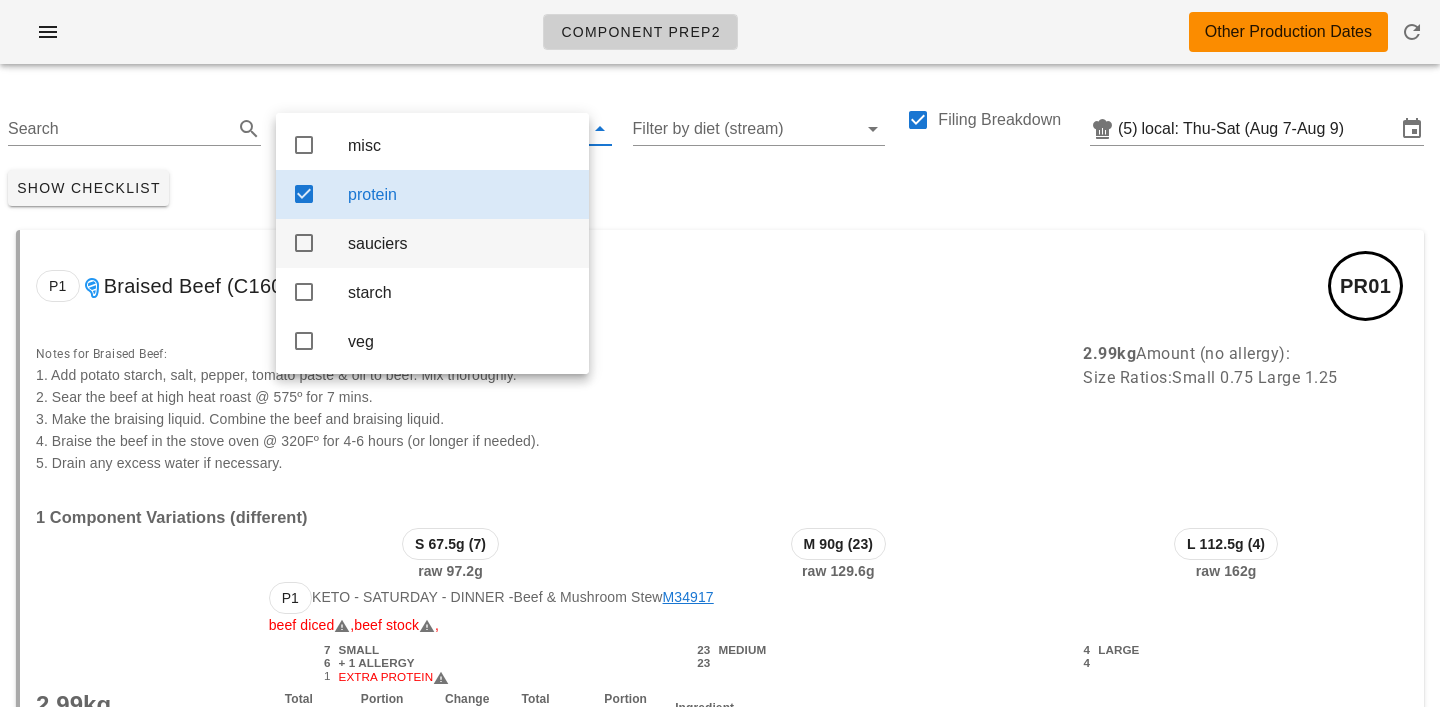 click on "sauciers" at bounding box center (460, 243) 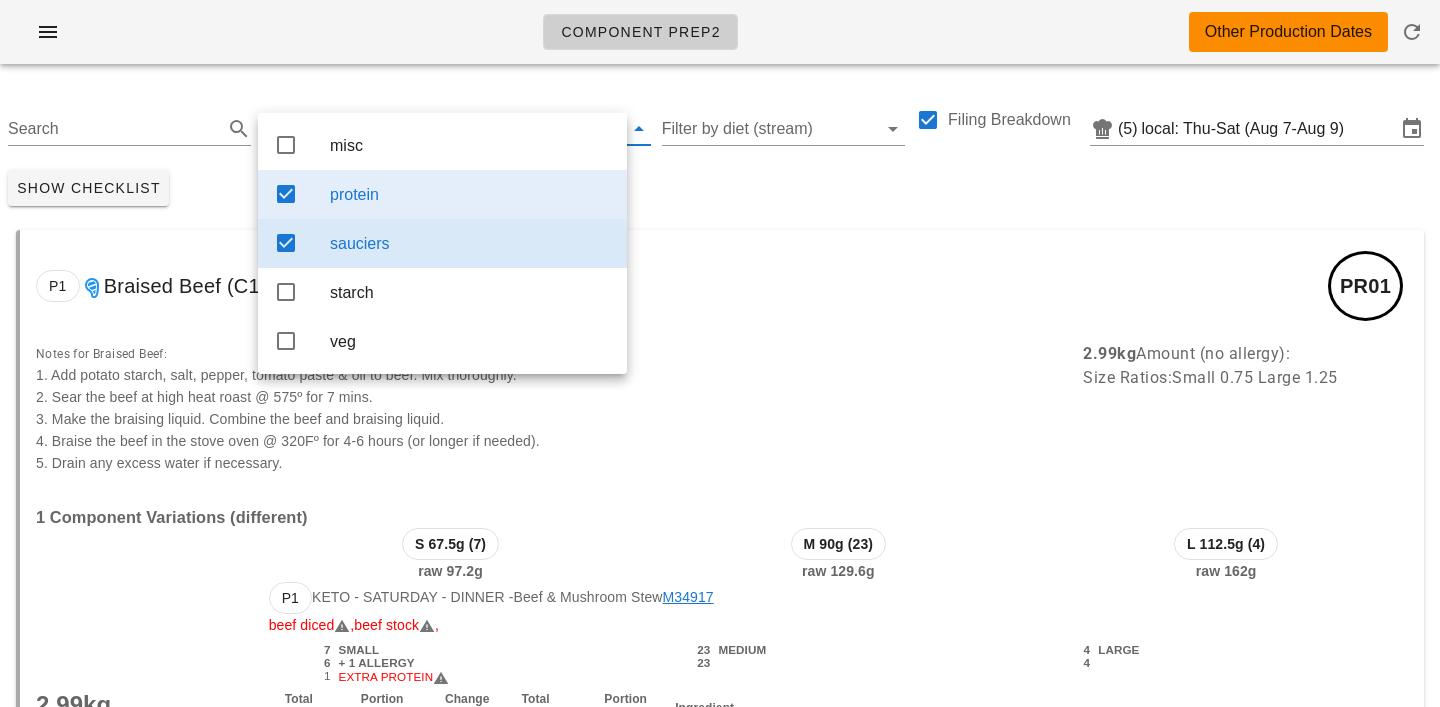 click on "protein" at bounding box center (470, 194) 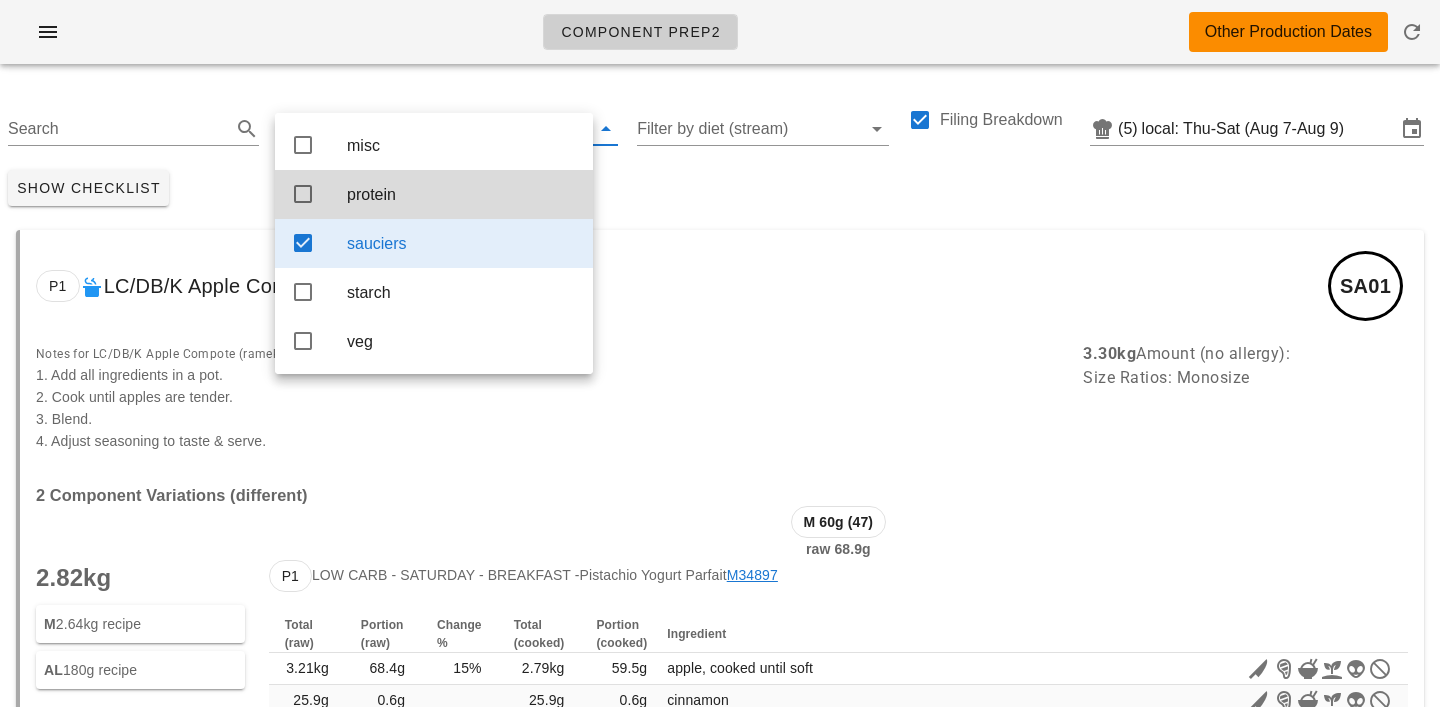 click on "local: [DATE] ([DATE])" at bounding box center (720, 121) 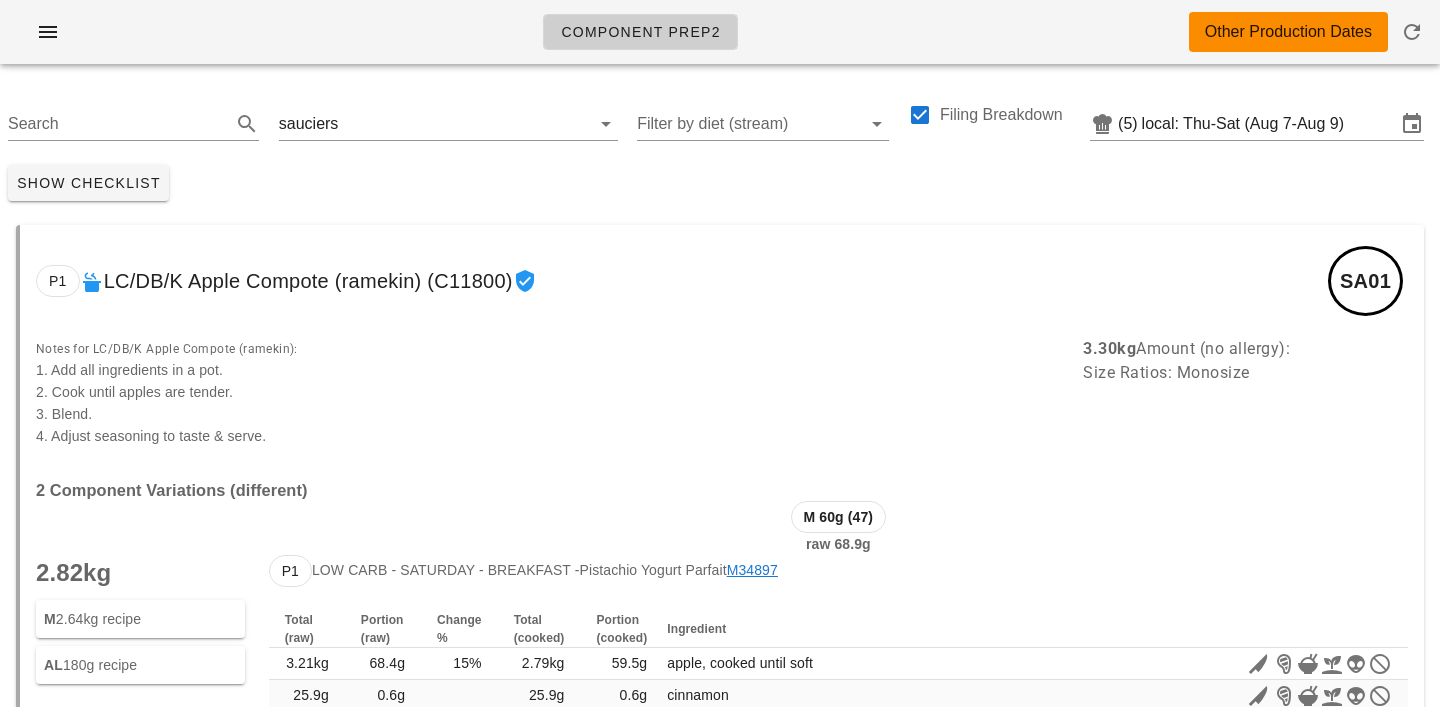 scroll, scrollTop: 0, scrollLeft: 0, axis: both 